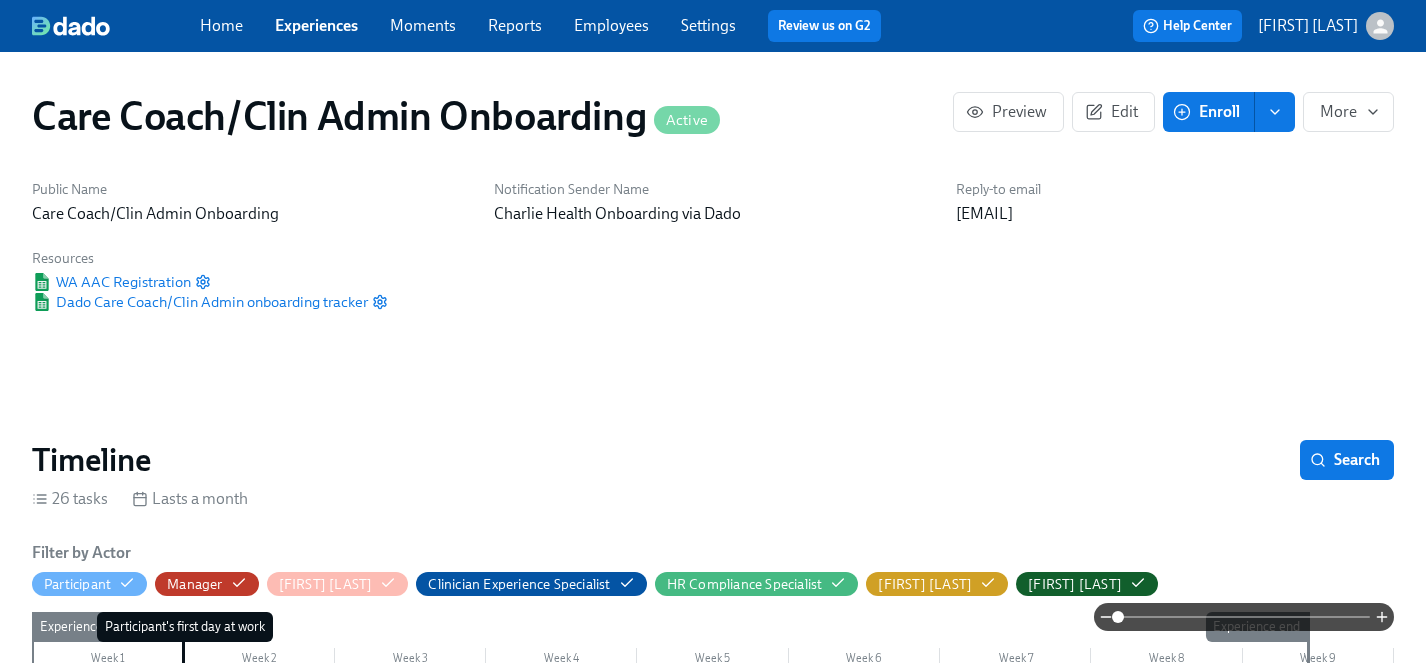 scroll, scrollTop: 1803, scrollLeft: 0, axis: vertical 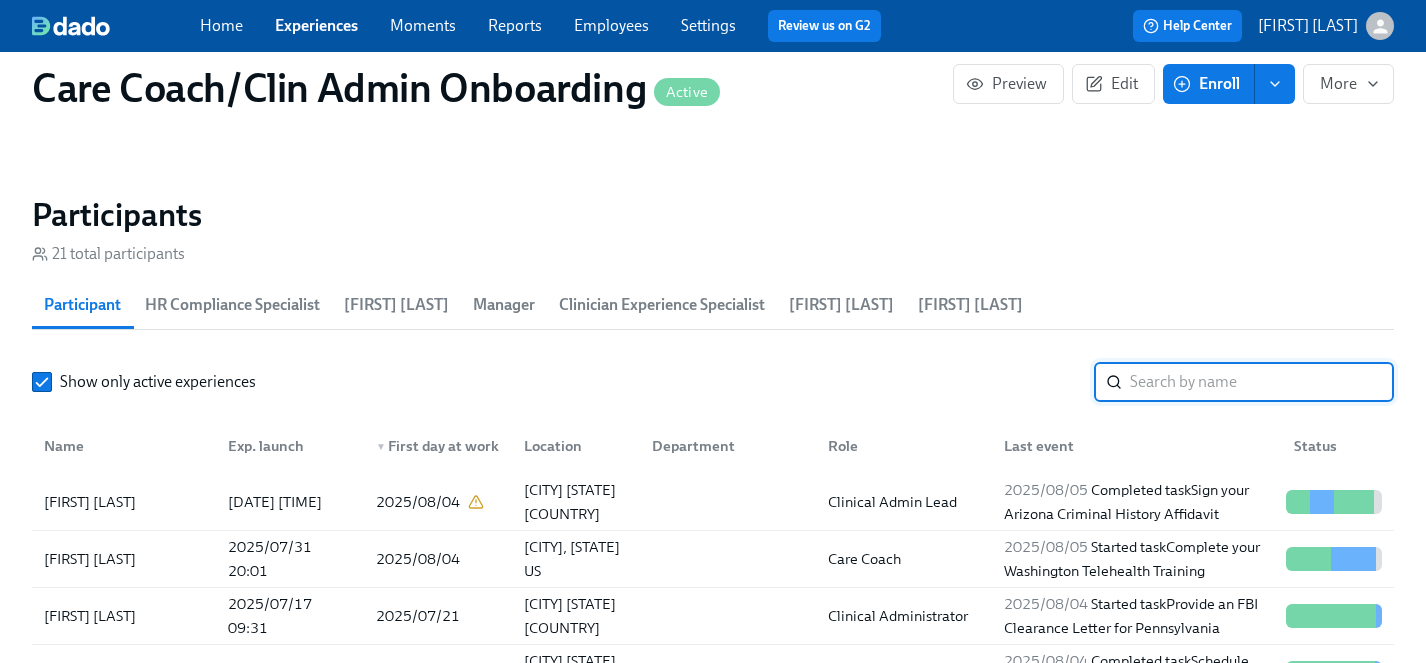 click on "Experiences" at bounding box center [316, 25] 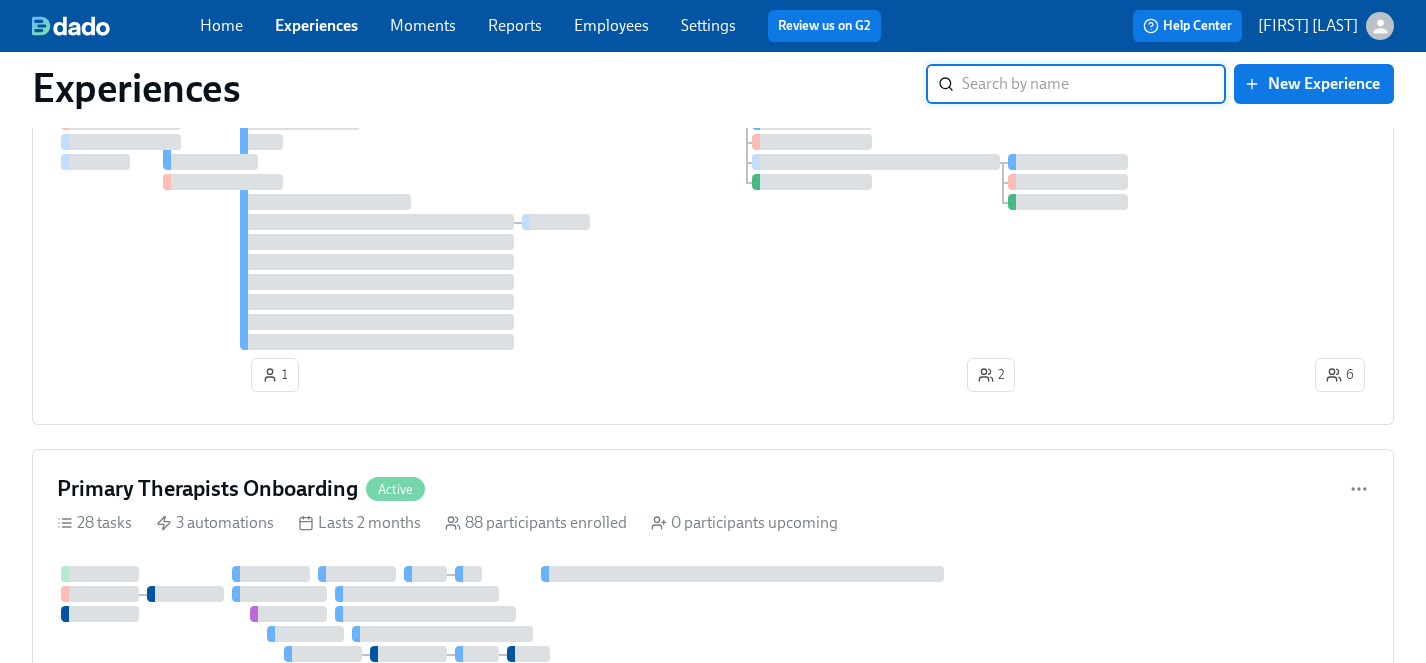 scroll, scrollTop: 2105, scrollLeft: 0, axis: vertical 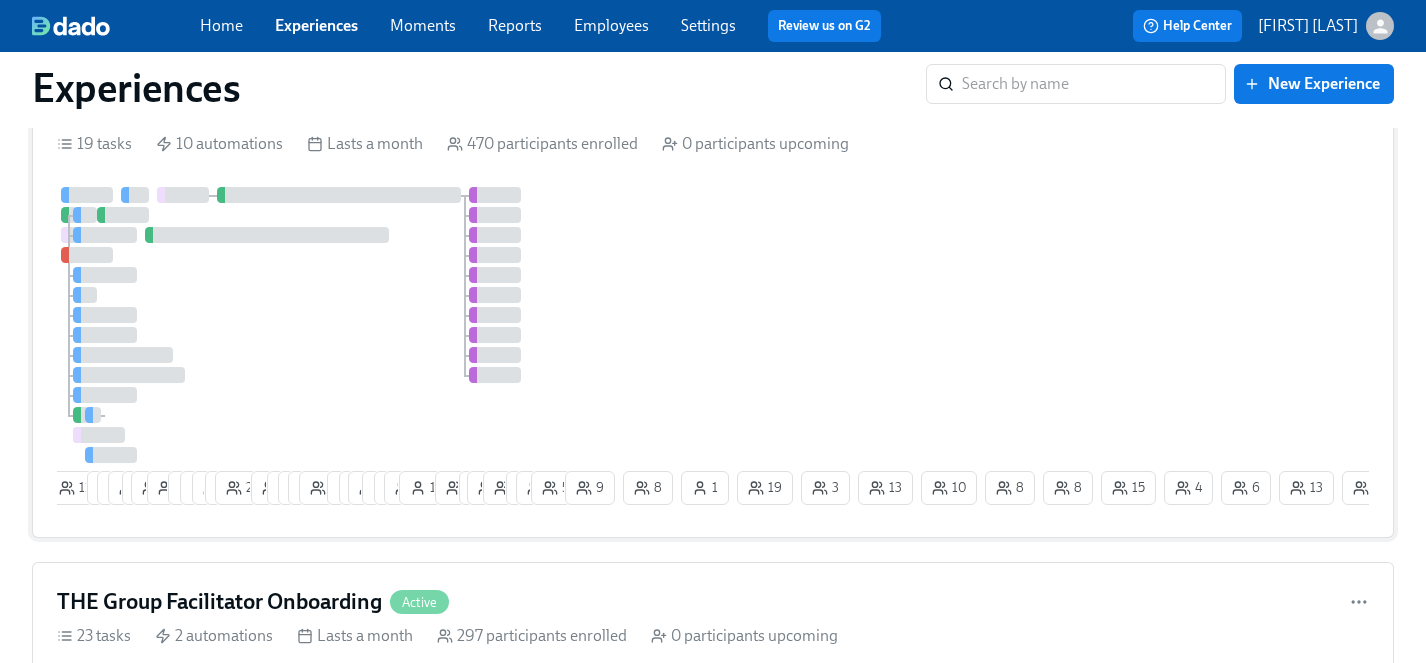 click at bounding box center [309, 325] 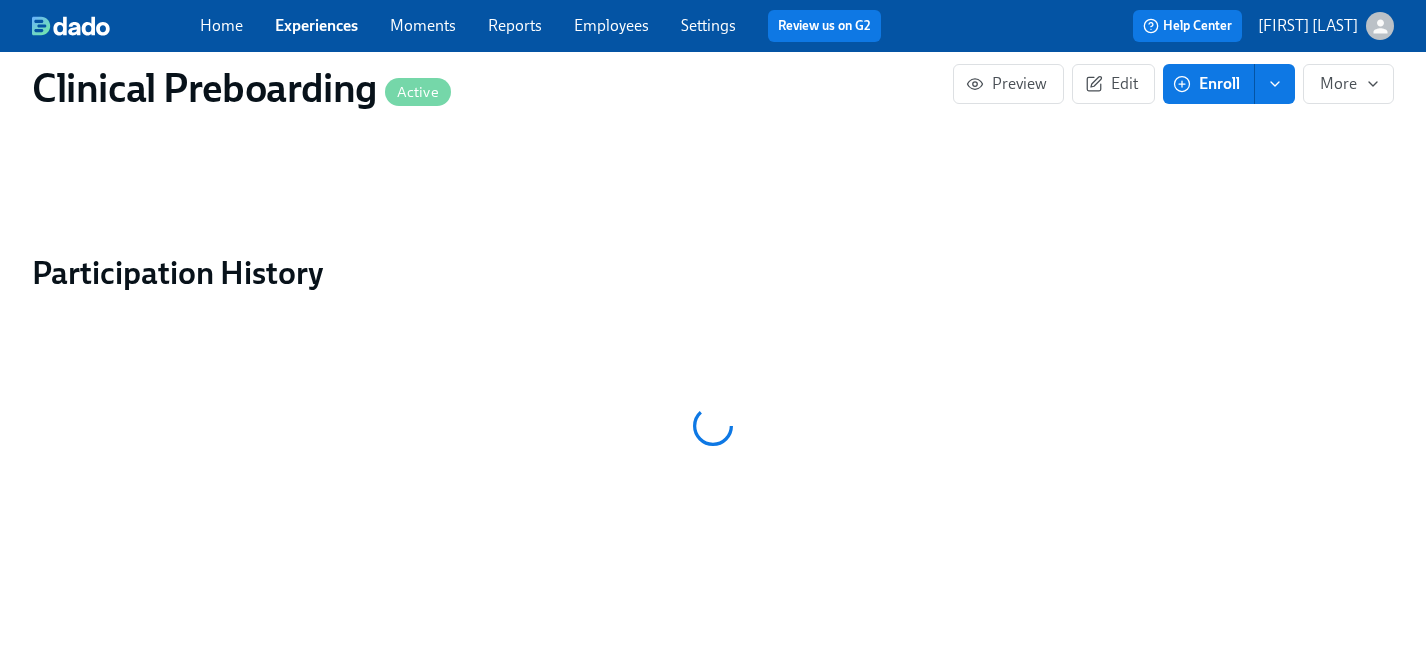 scroll, scrollTop: 0, scrollLeft: 0, axis: both 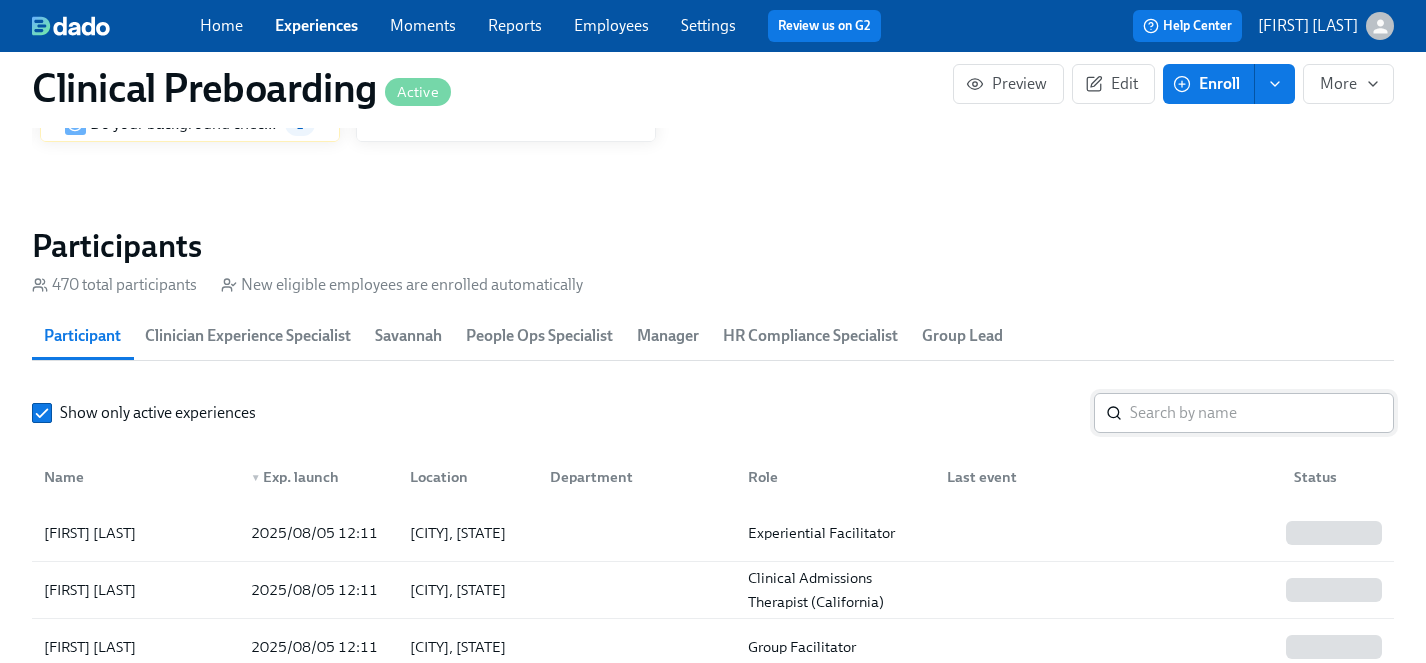 click at bounding box center [1262, 413] 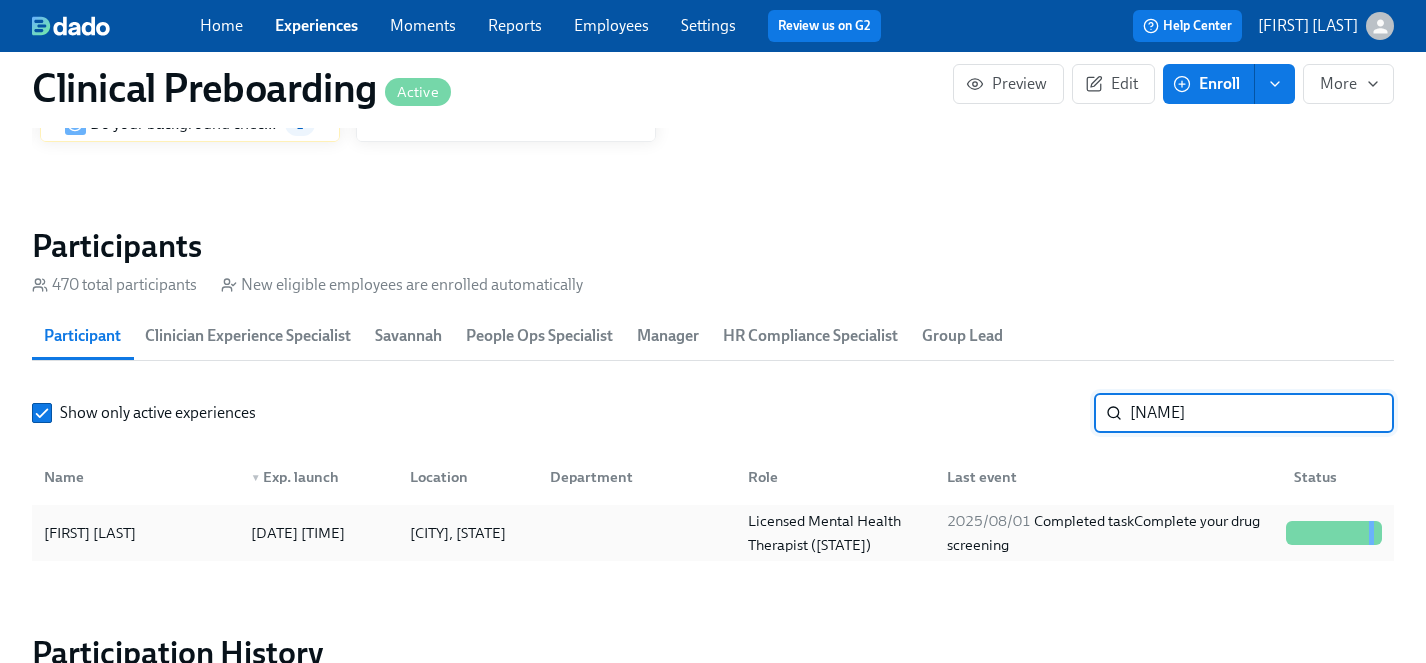 type on "[NAME]" 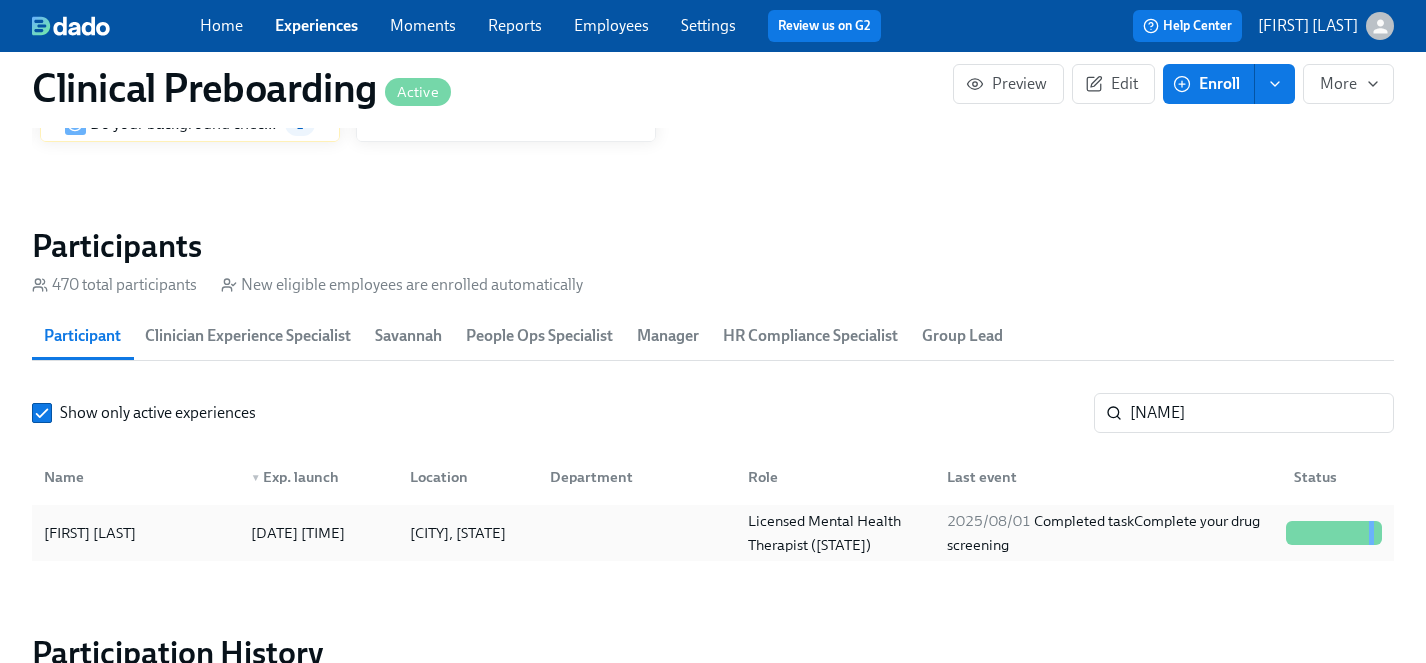 click on "[FIRST] [LAST]" at bounding box center (90, 533) 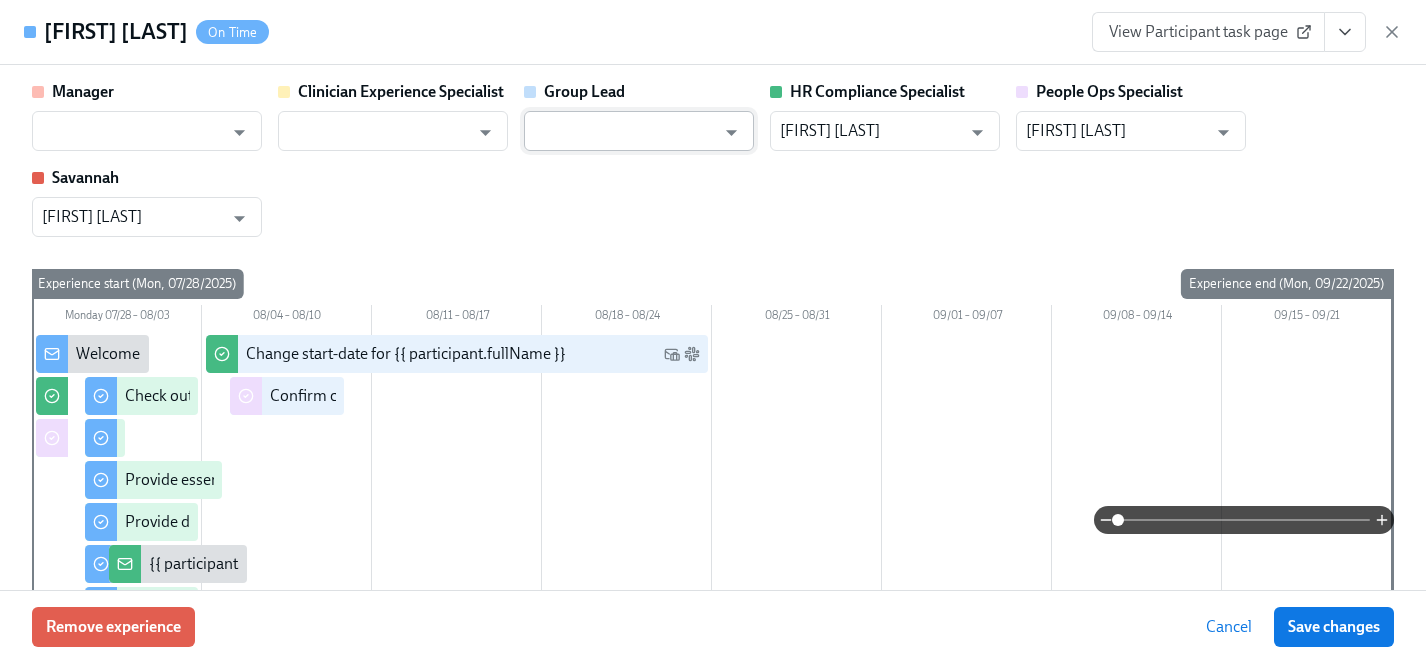 click at bounding box center (624, 131) 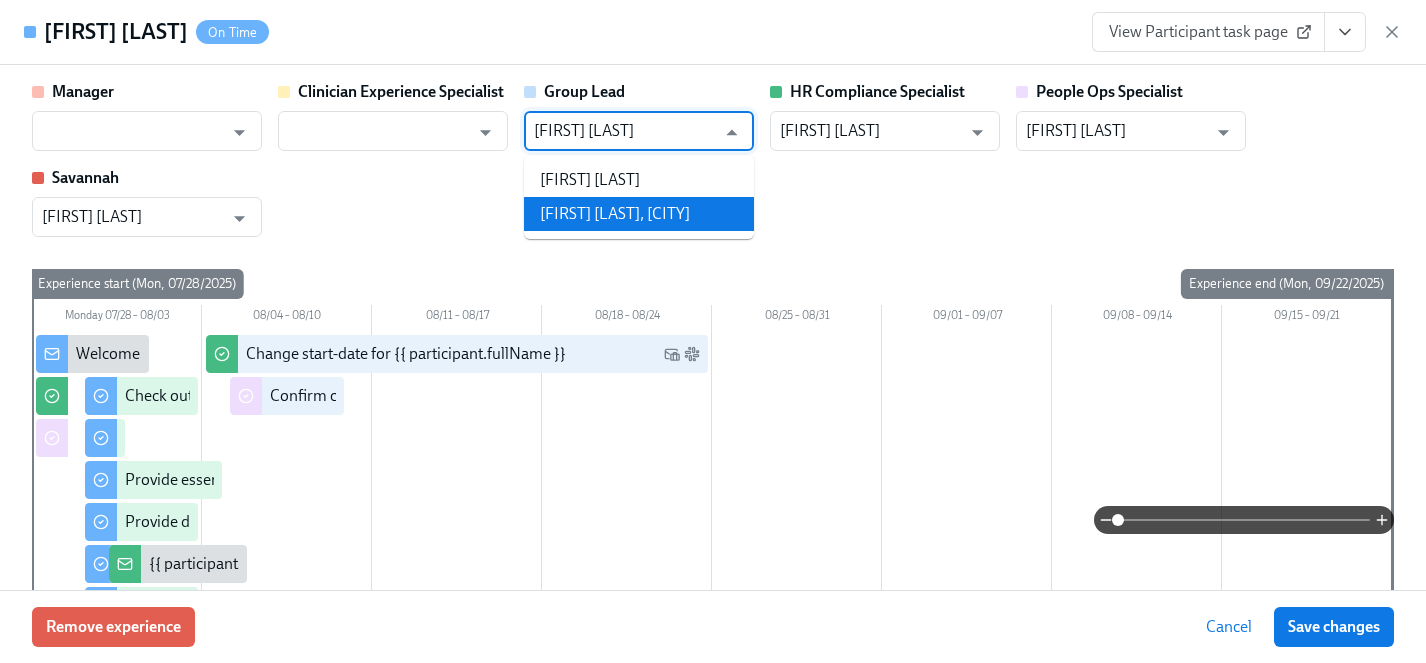 click on "[FIRST] [LAST], [CITY]" at bounding box center (639, 214) 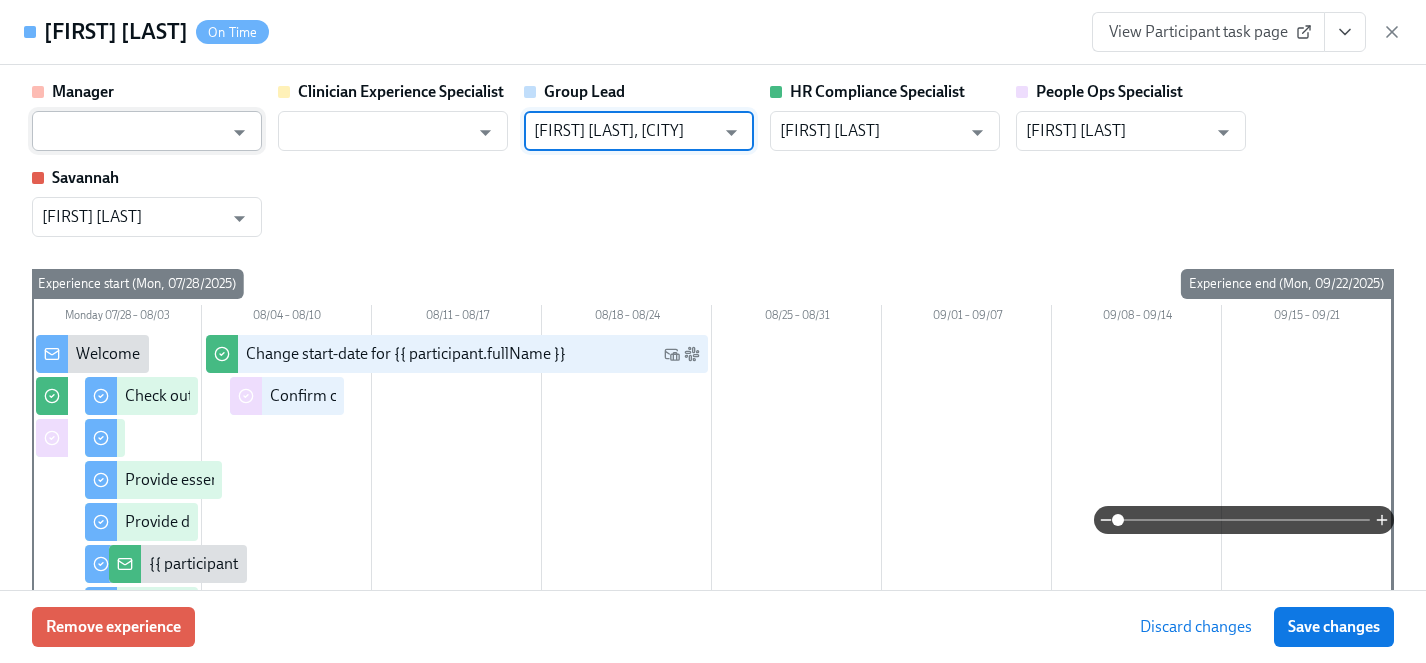 click at bounding box center [238, 132] 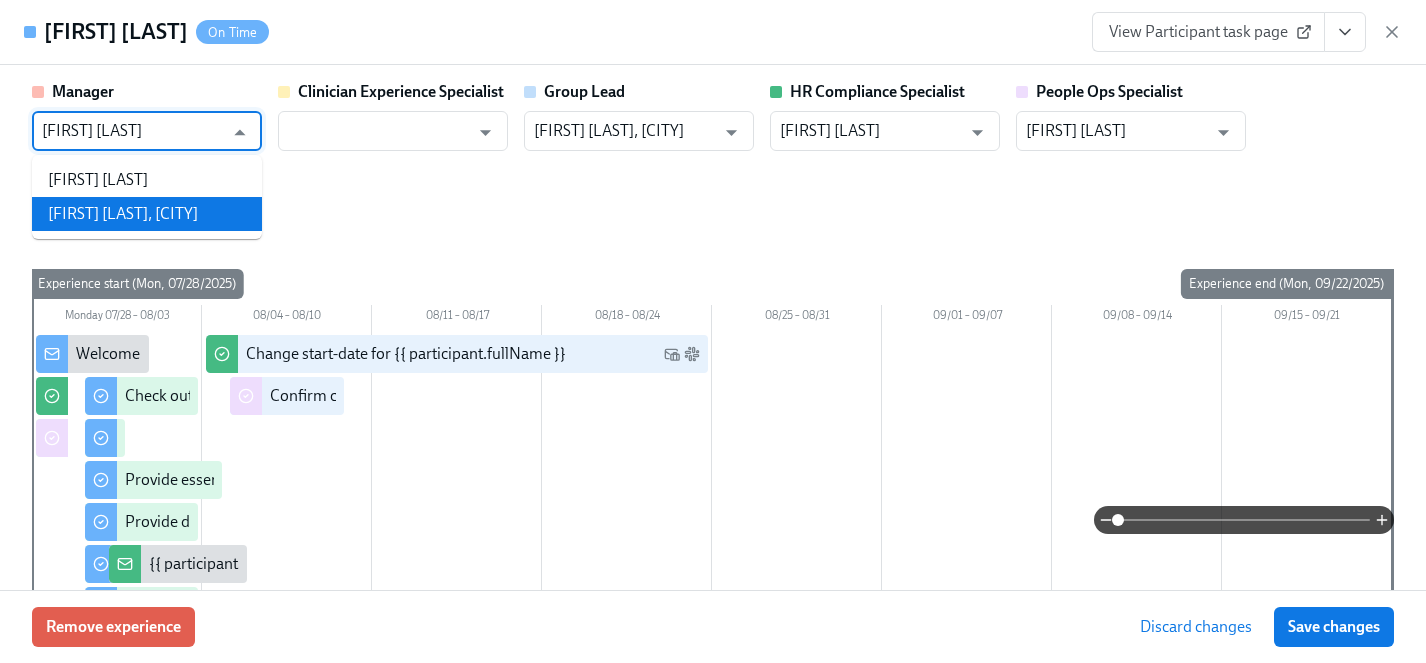 click on "[FIRST] [LAST], [CITY]" at bounding box center [147, 214] 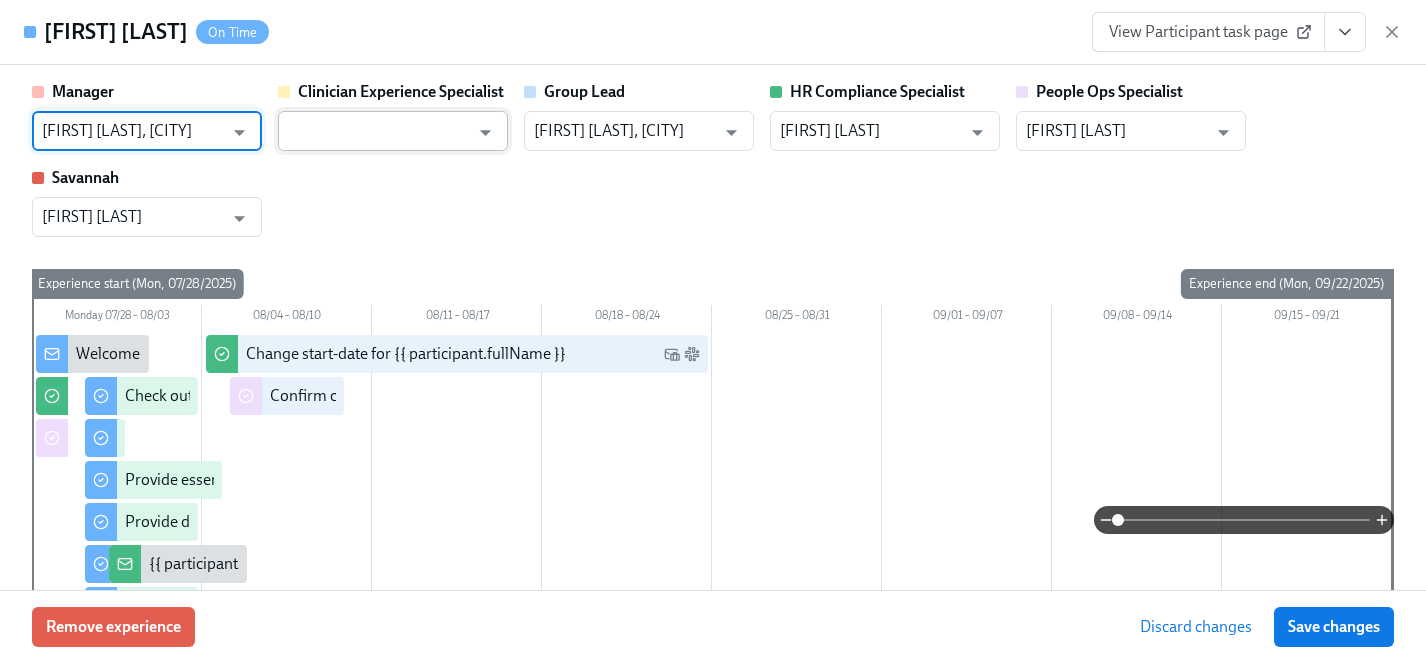 type on "[FIRST] [LAST], [CITY]" 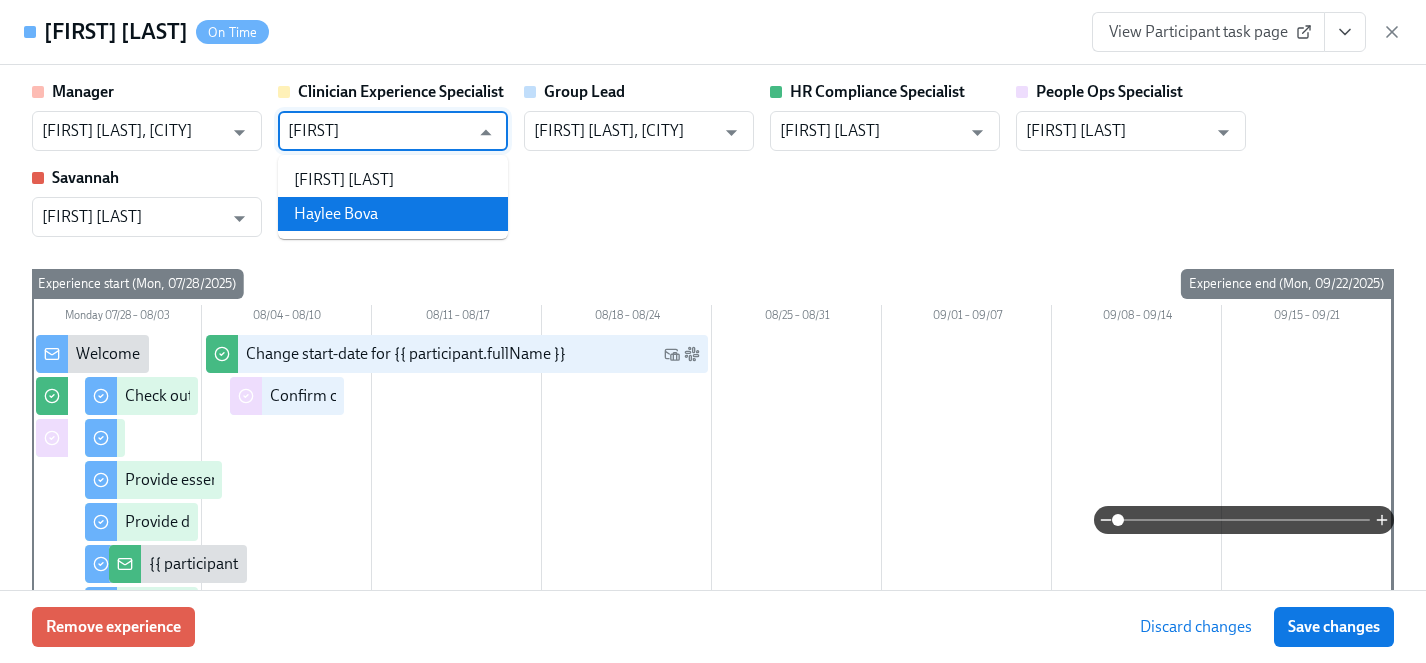 click on "Haylee Bova" at bounding box center [393, 214] 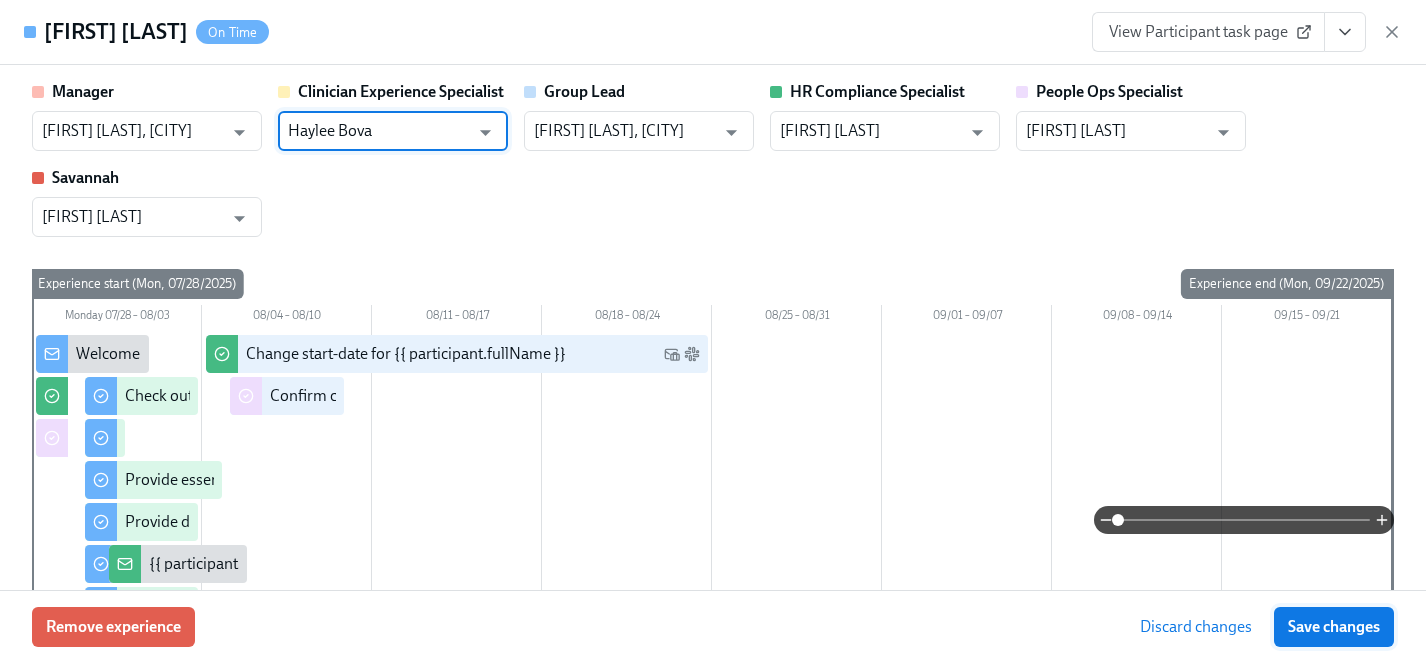 type on "Haylee Bova" 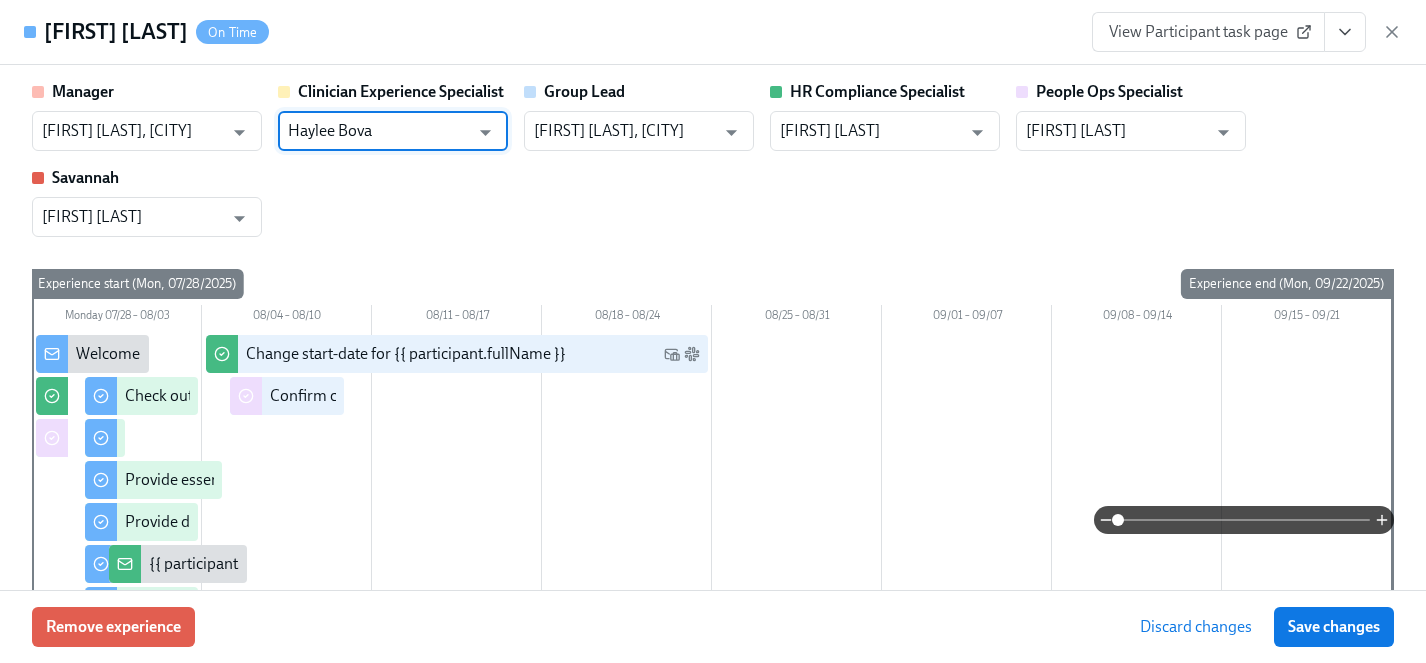 type on "[FIRST] [LAST], [CITY]" 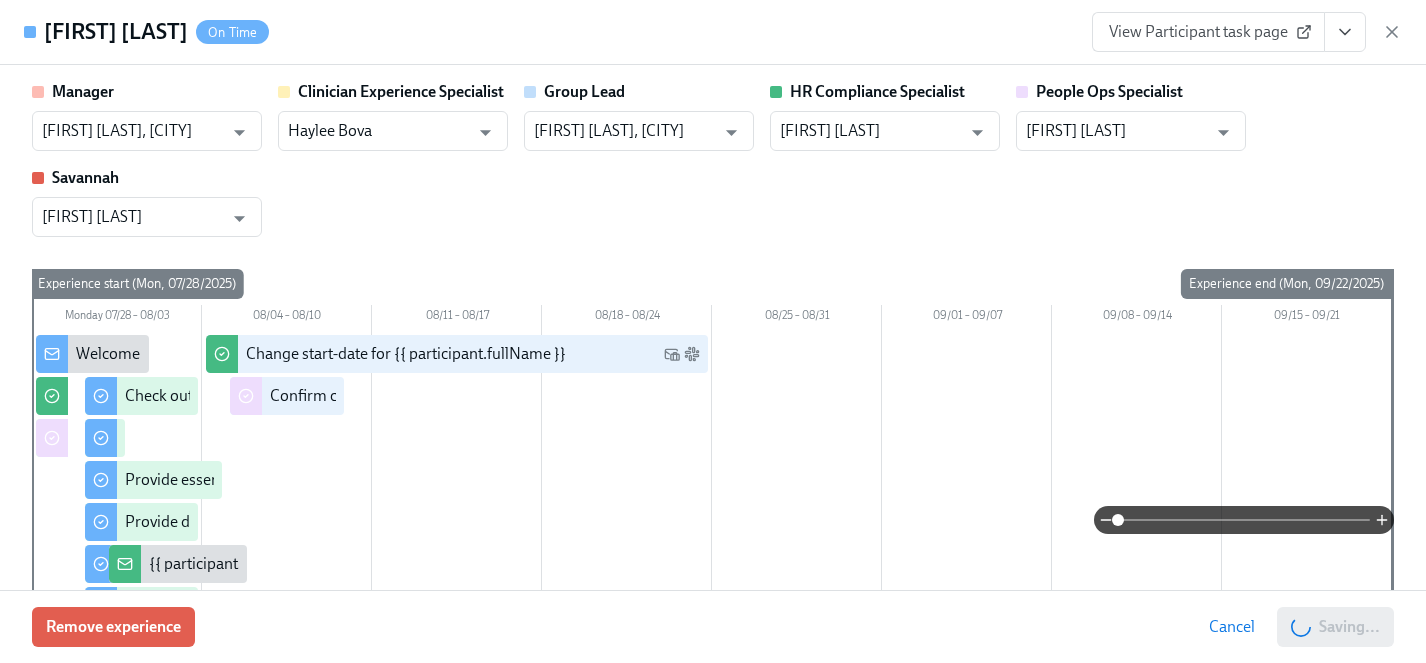 scroll, scrollTop: 0, scrollLeft: 25482, axis: horizontal 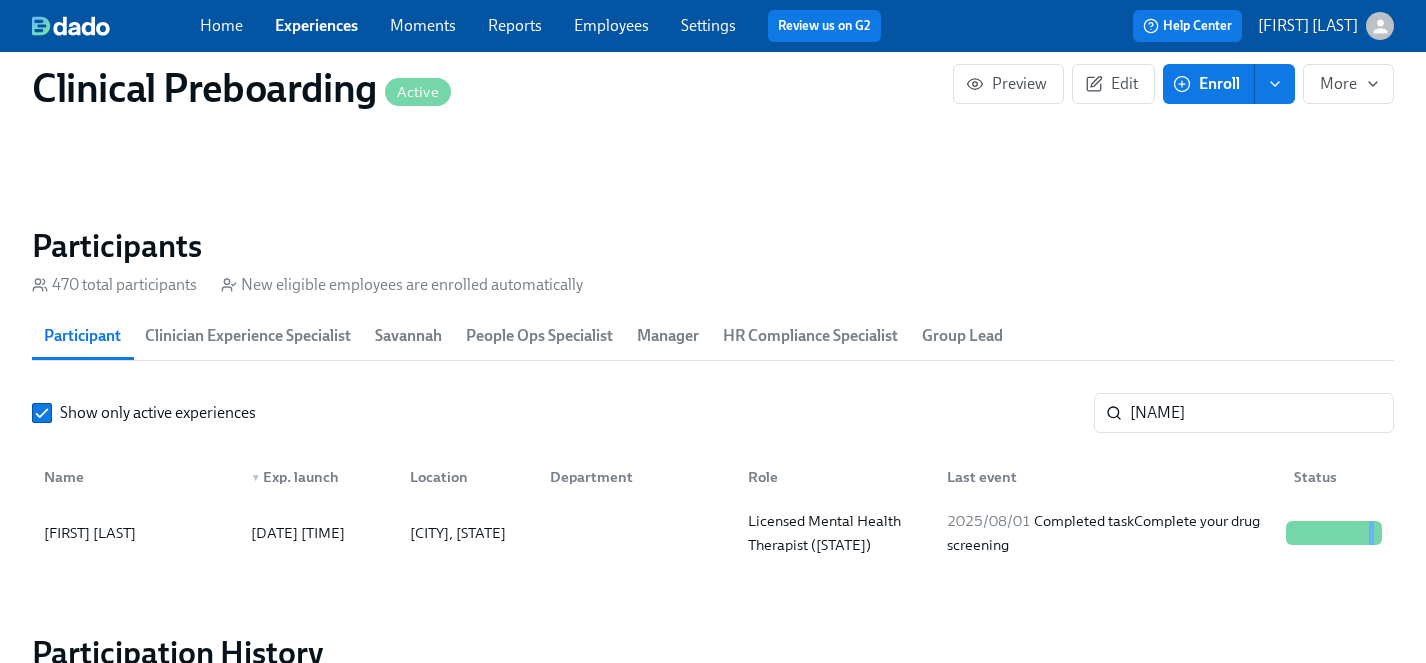 click on "Experiences" at bounding box center [316, 25] 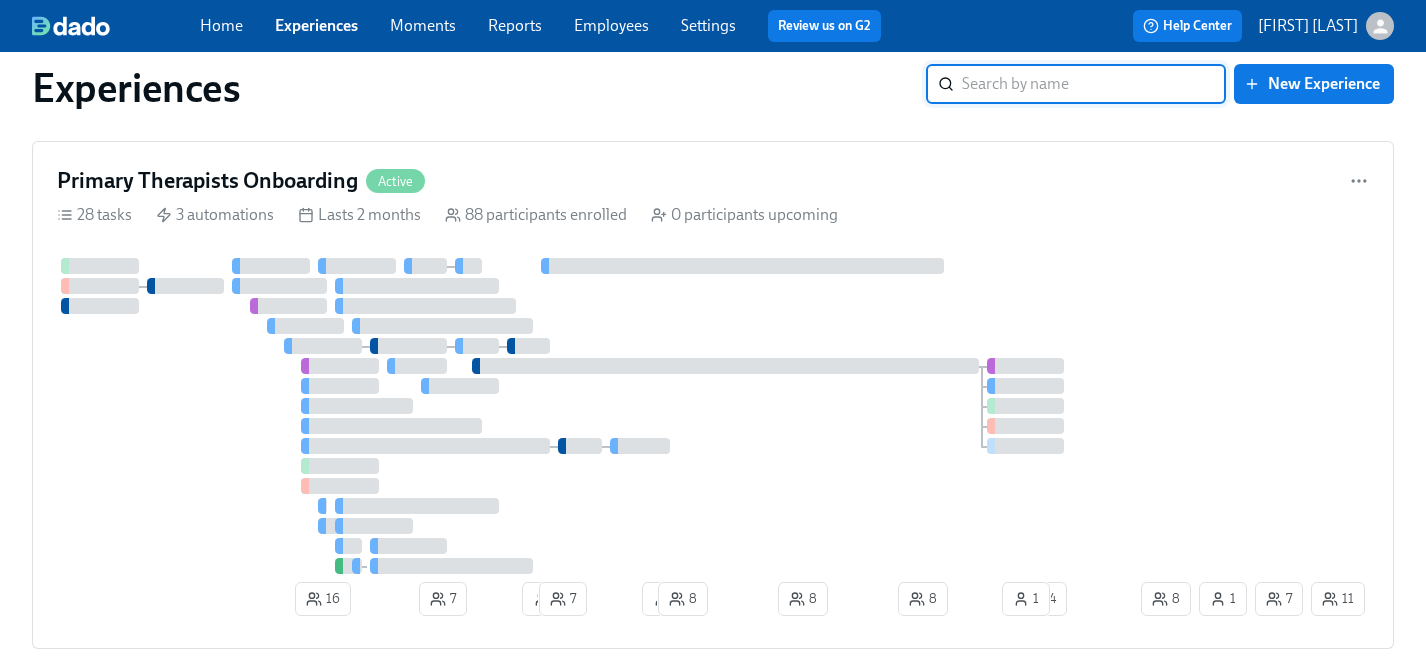 scroll, scrollTop: 2301, scrollLeft: 0, axis: vertical 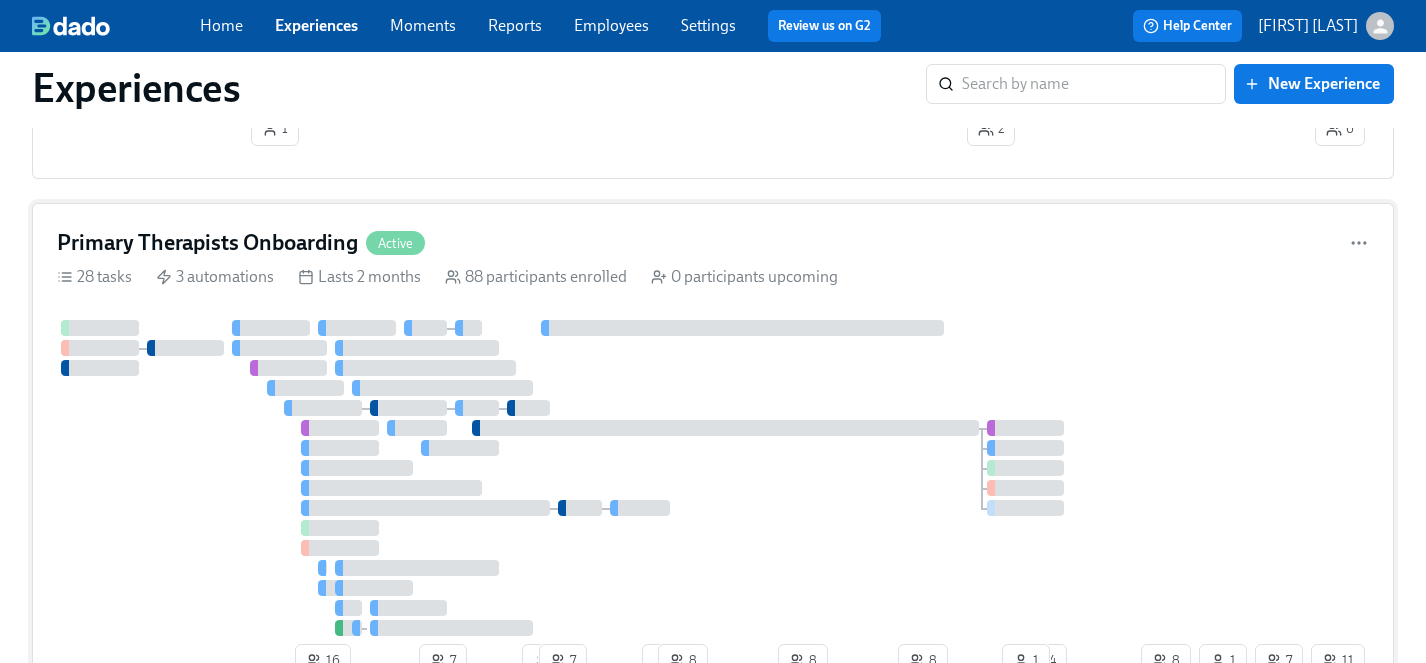 click at bounding box center (597, 478) 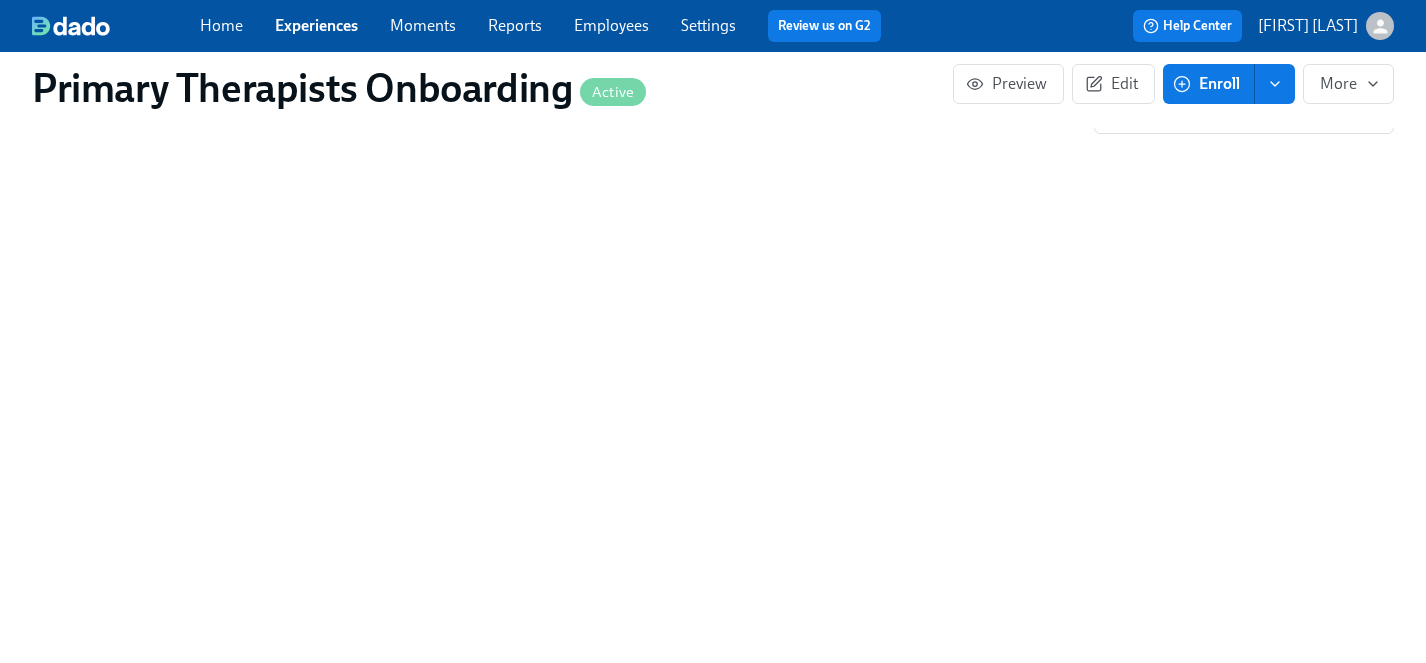 scroll, scrollTop: 0, scrollLeft: 0, axis: both 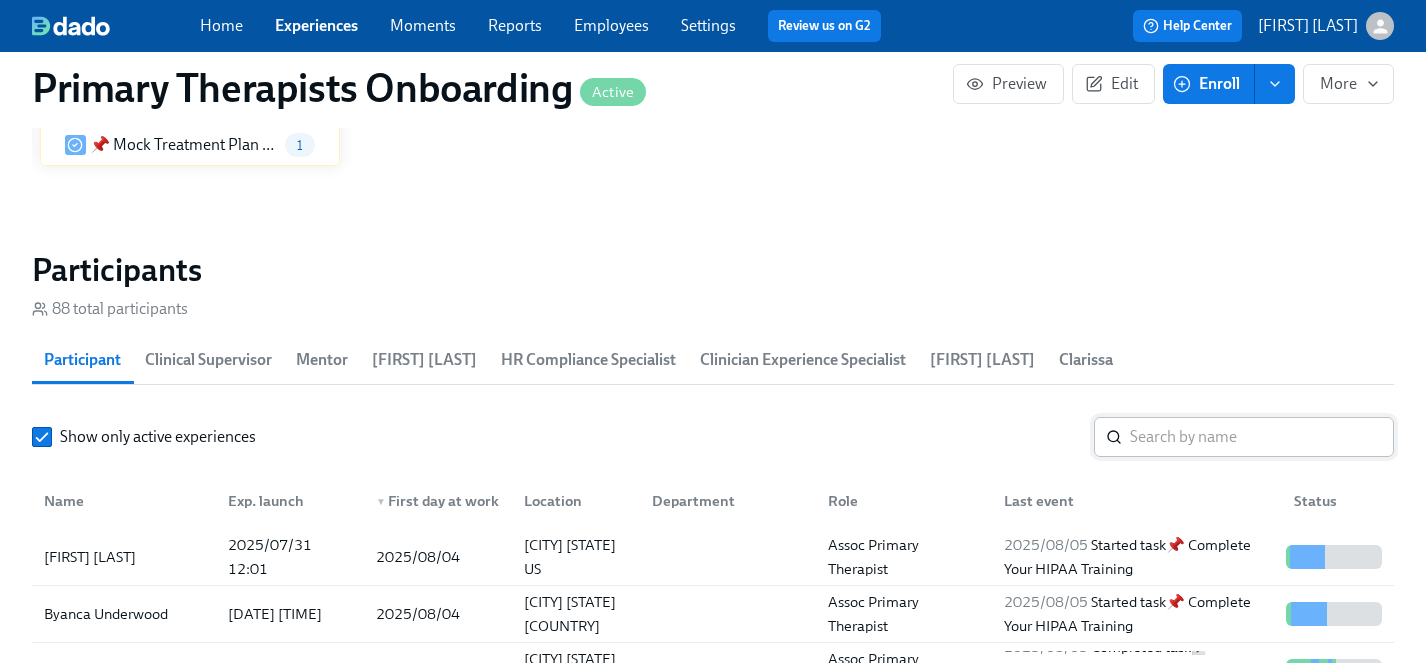 click at bounding box center [1262, 437] 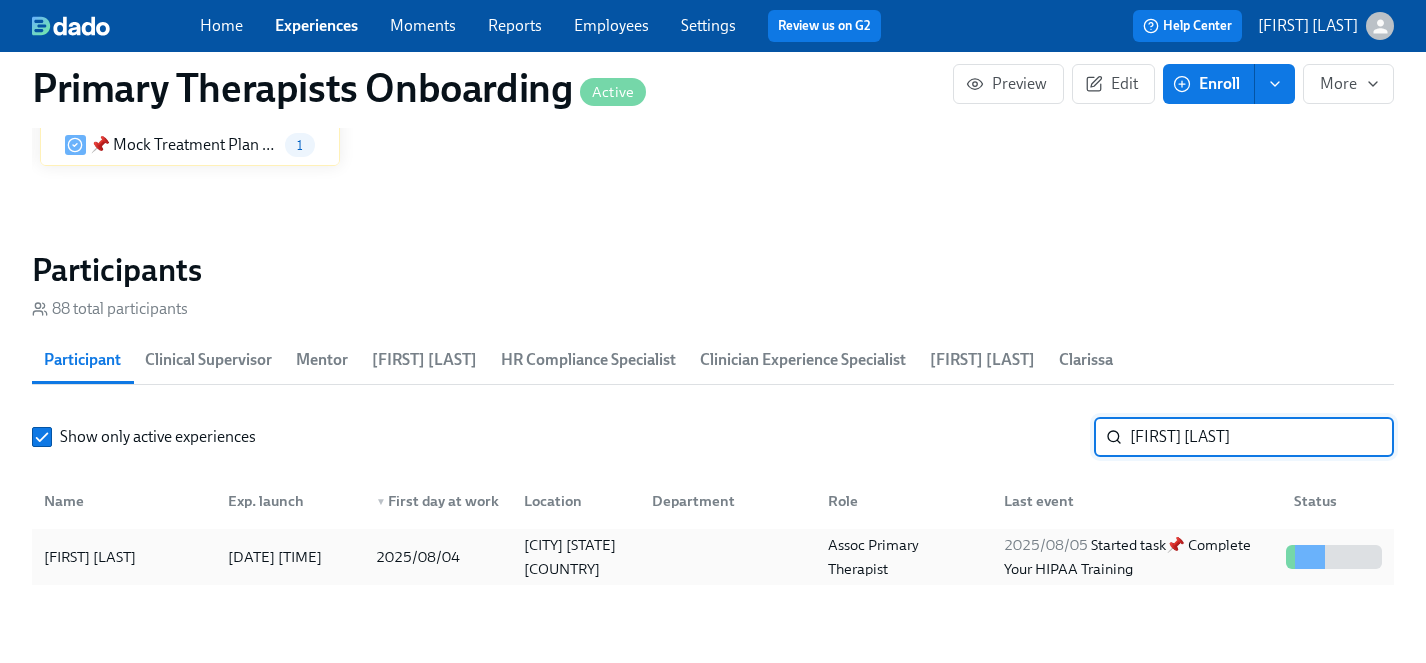 type on "[FIRST] [LAST]" 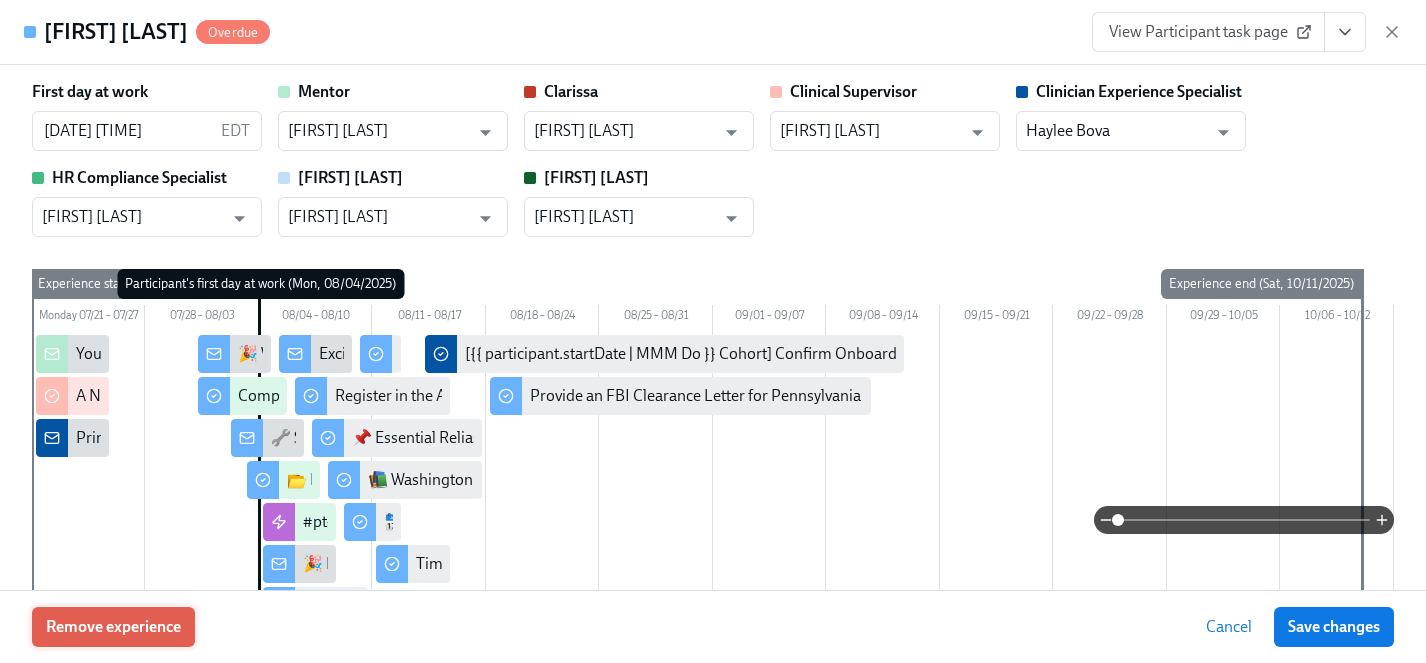 click on "Remove experience" at bounding box center (113, 627) 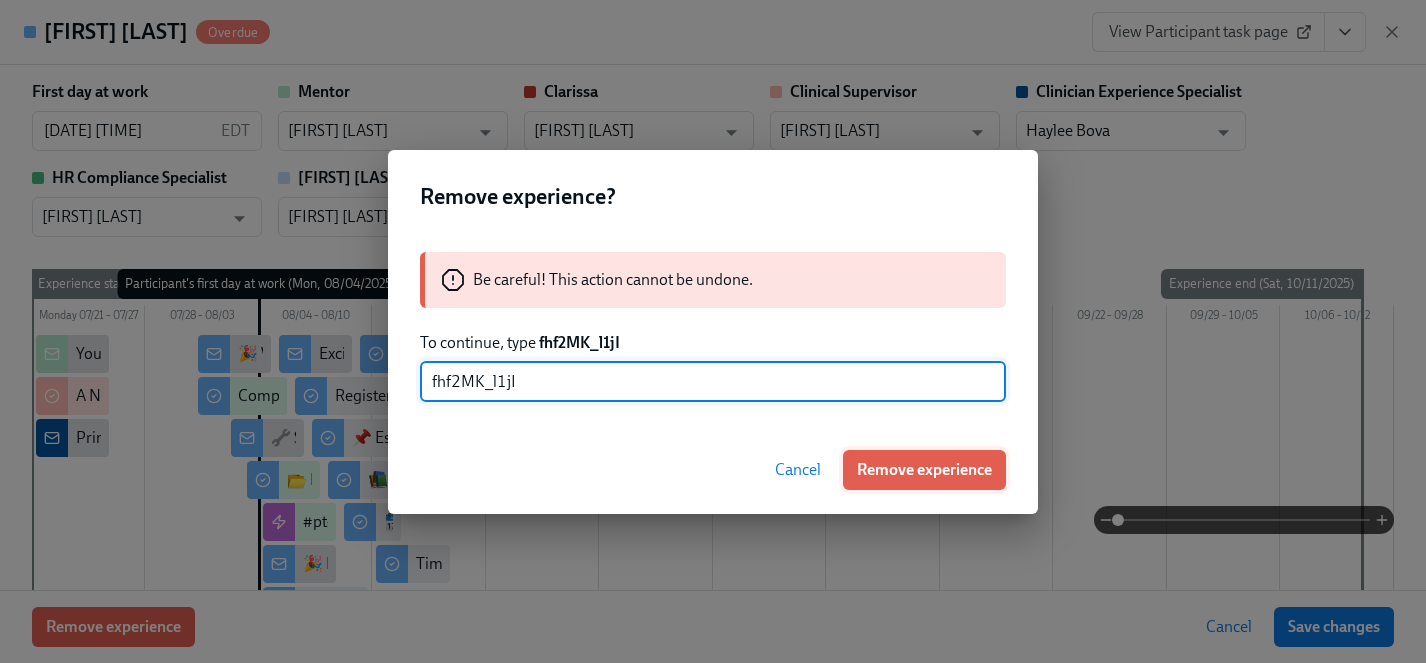 type on "fhf2MK_l1jI" 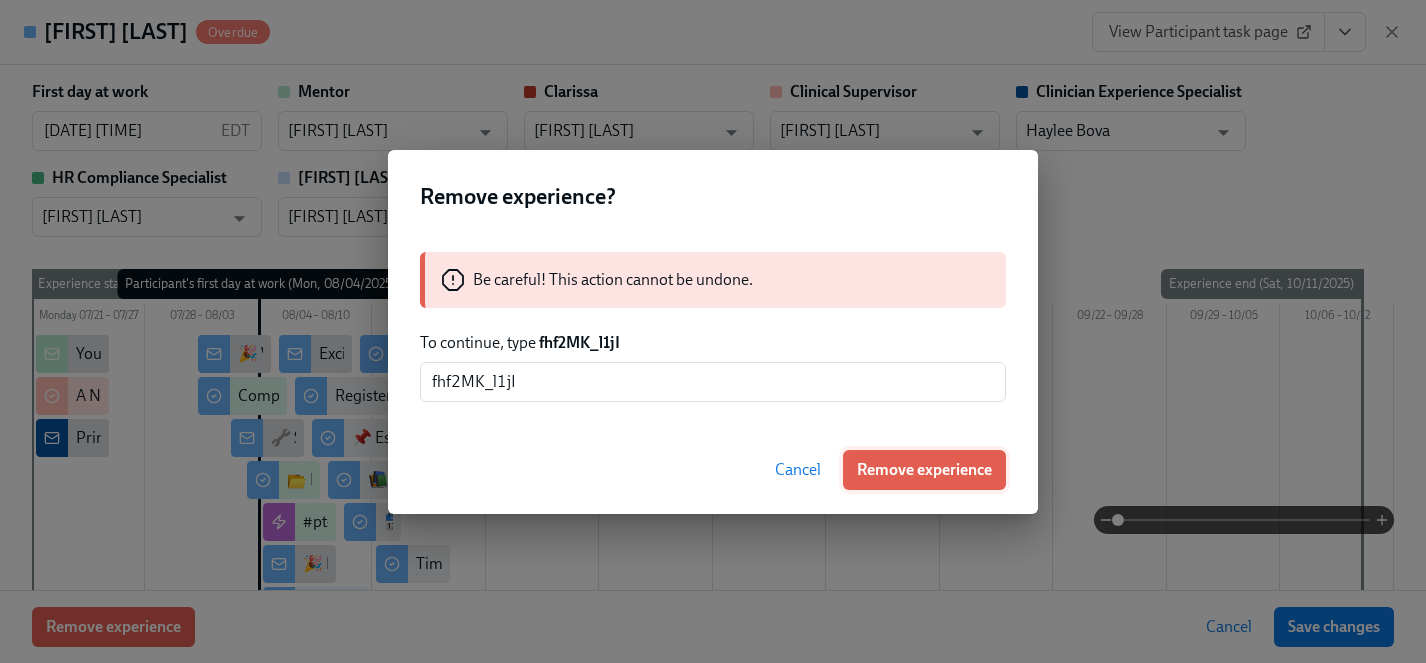 click on "Remove experience" at bounding box center [924, 470] 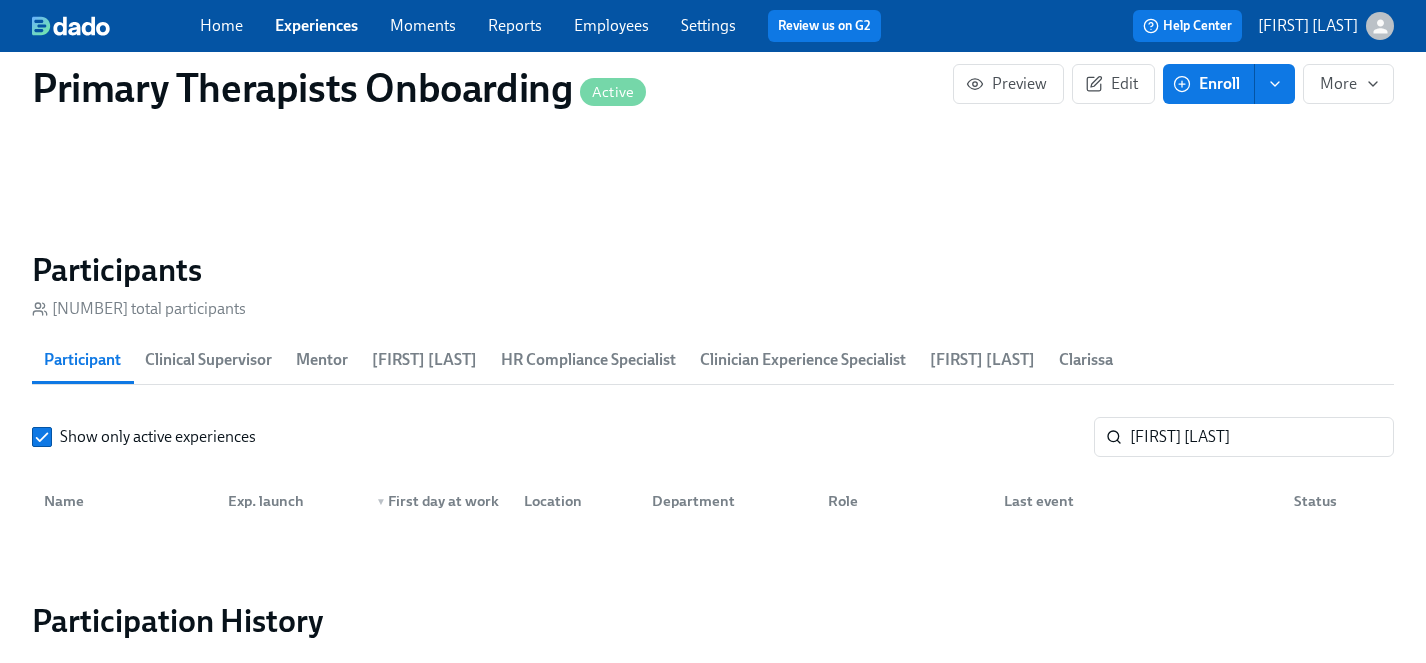 scroll, scrollTop: 0, scrollLeft: 24218, axis: horizontal 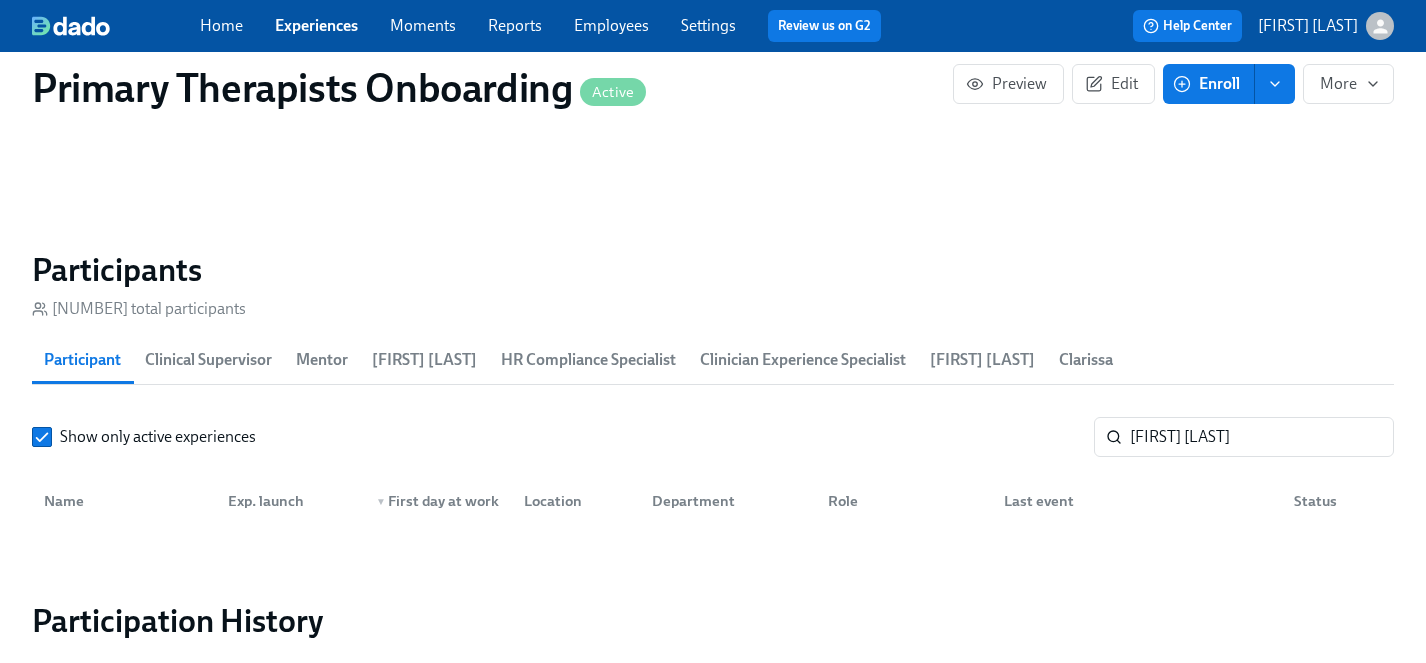 click on "Experiences" at bounding box center [316, 25] 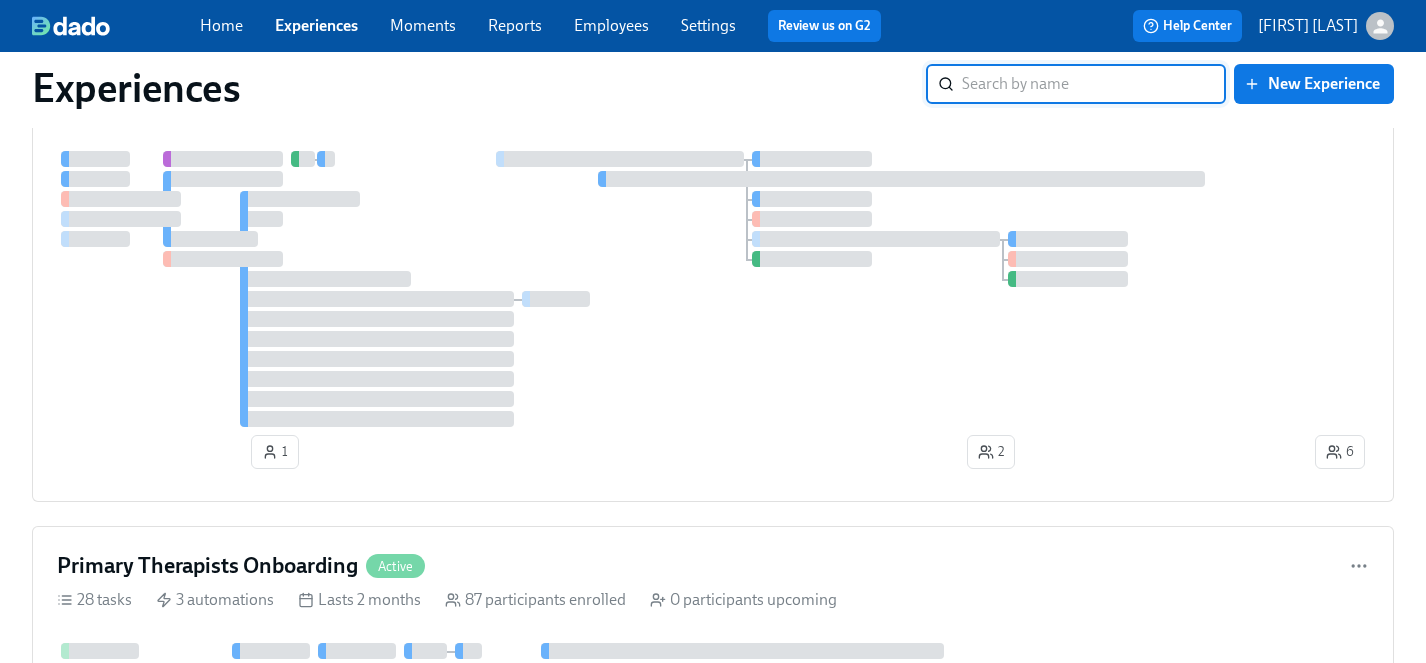 scroll, scrollTop: 0, scrollLeft: 0, axis: both 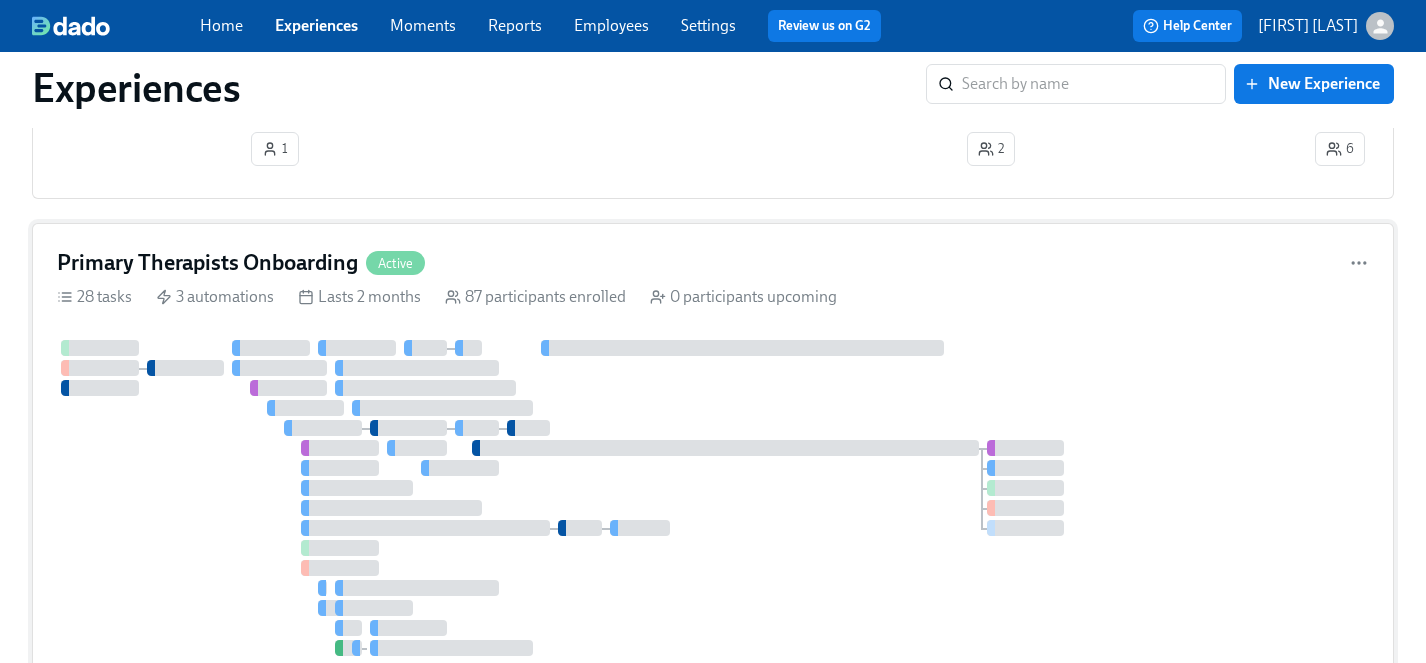 click at bounding box center [597, 498] 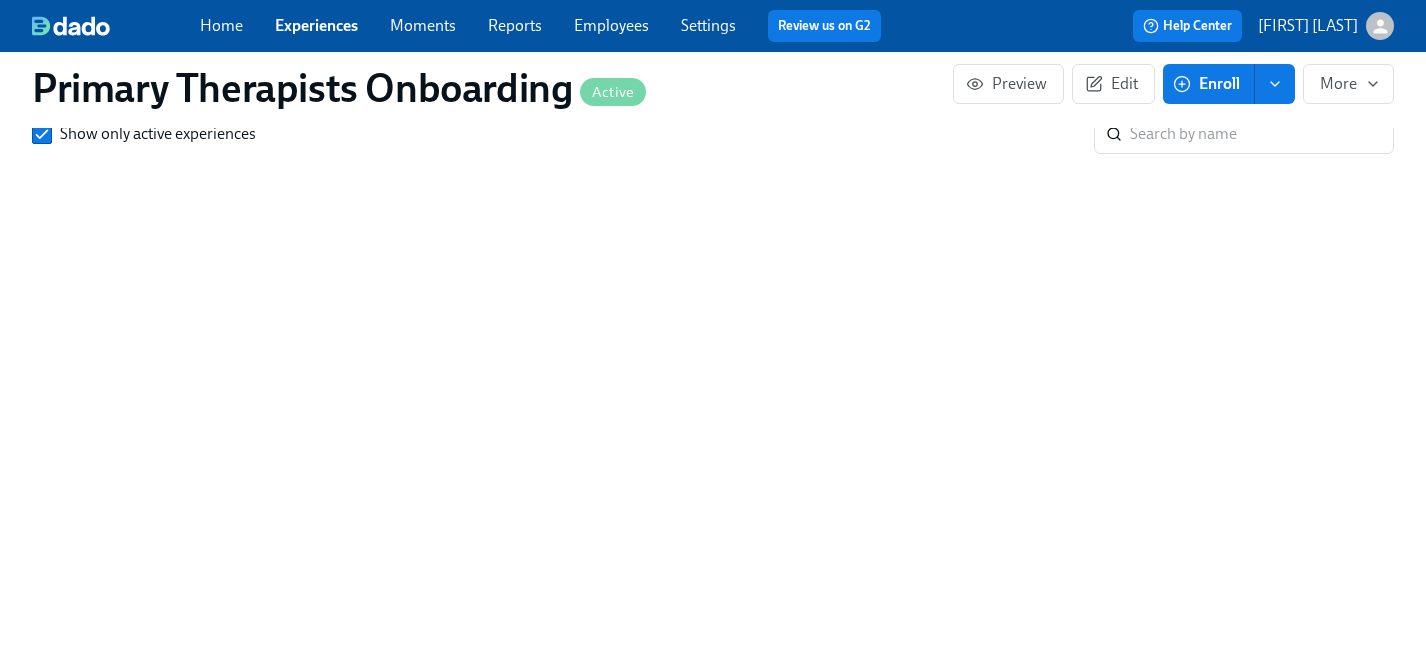 scroll, scrollTop: 0, scrollLeft: 0, axis: both 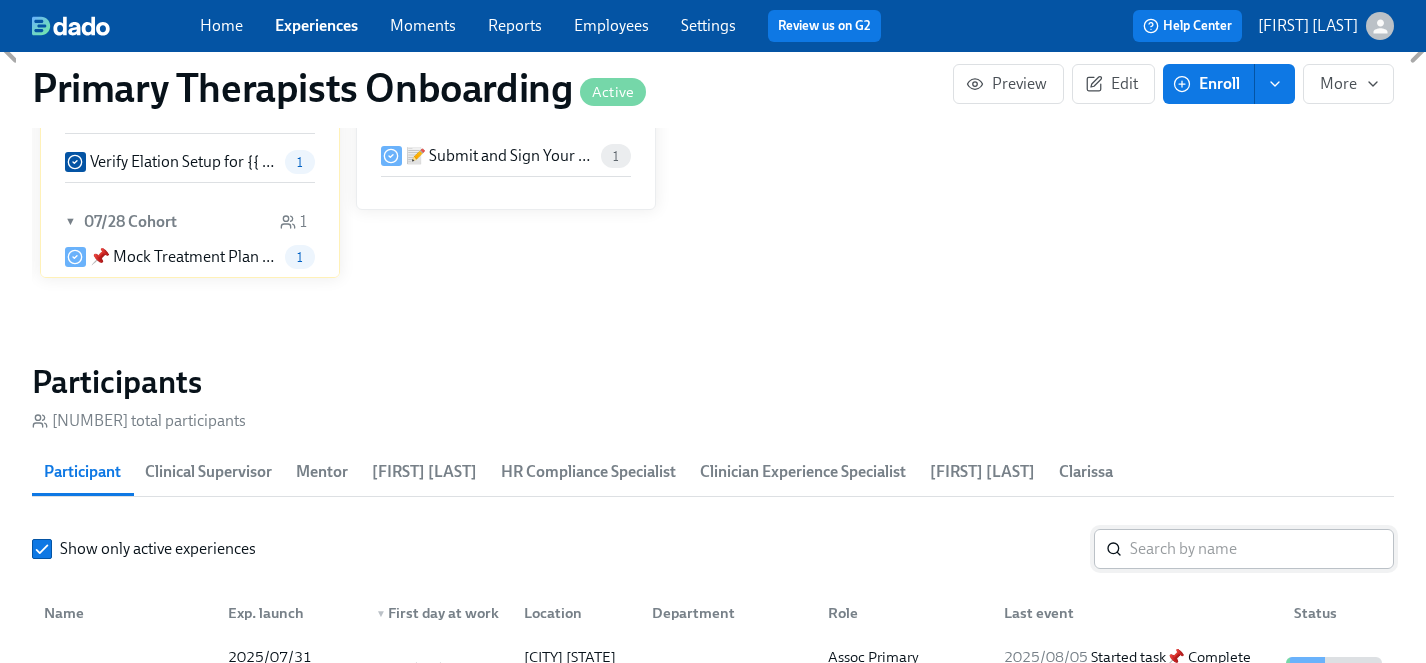 click at bounding box center (1262, 549) 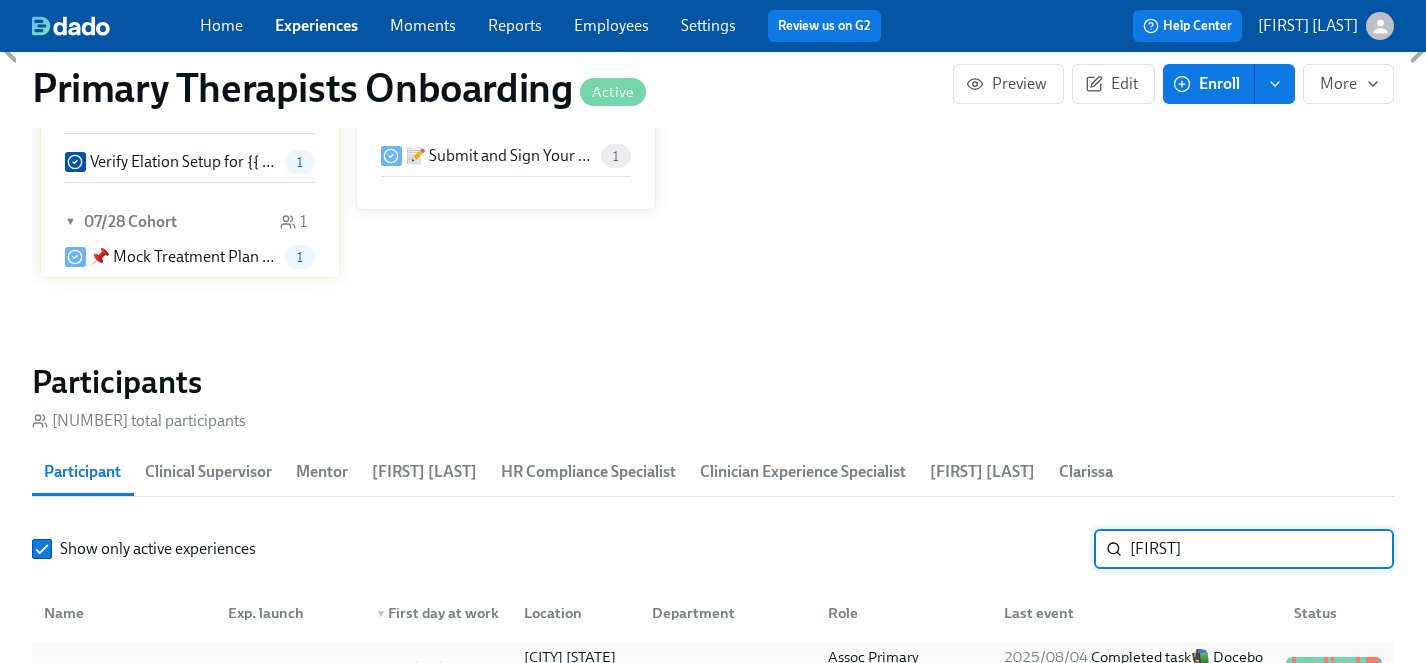 type on "[FIRST]" 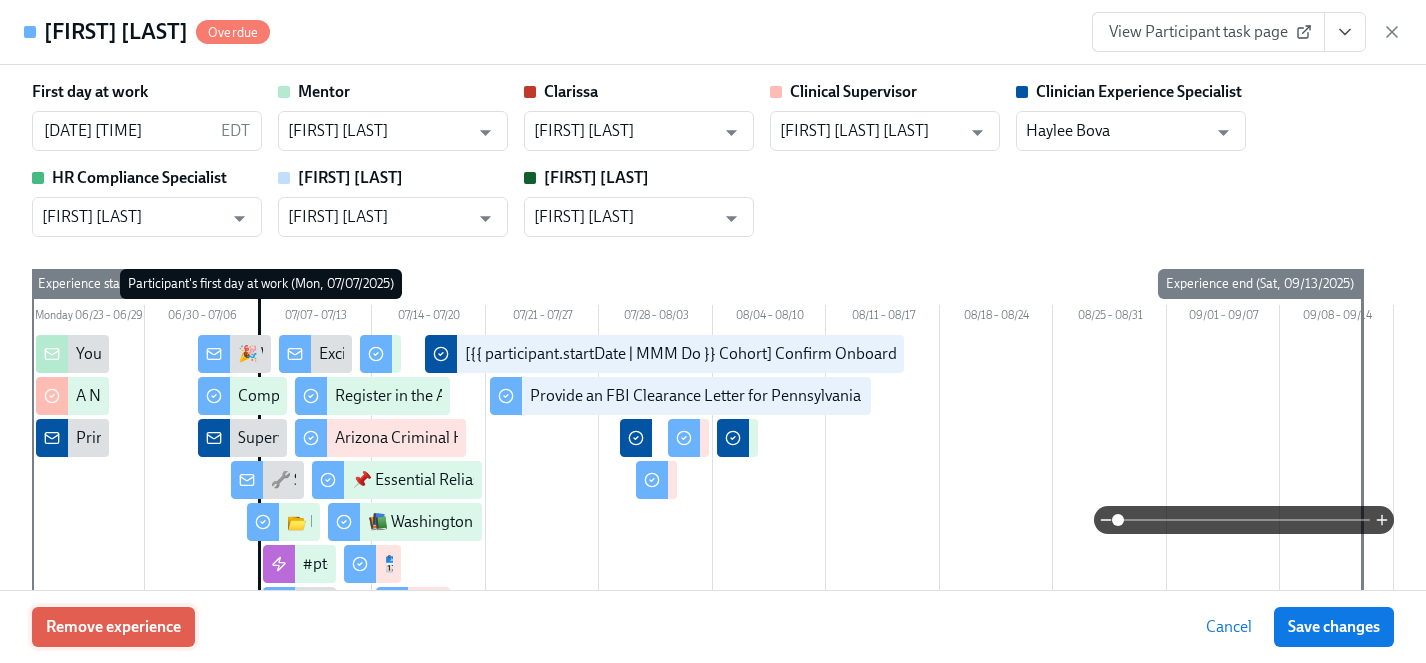 click on "Remove experience" at bounding box center [113, 627] 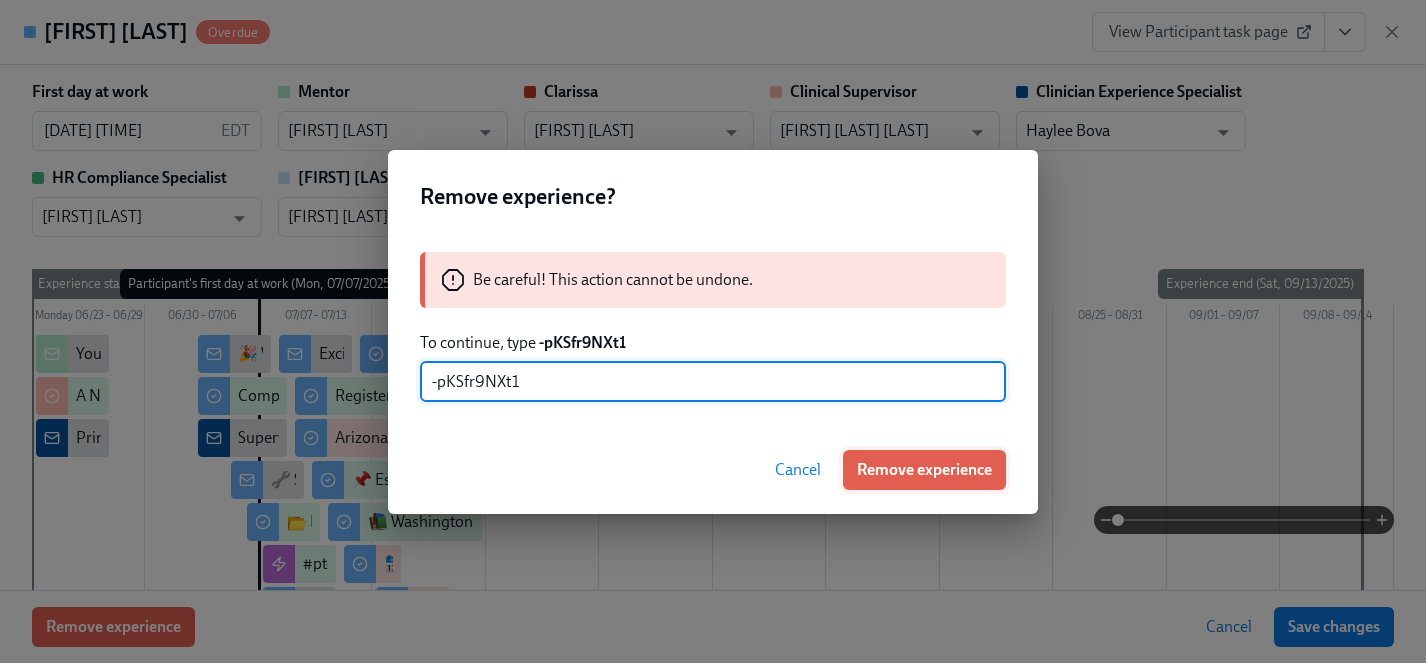type on "-pKSfr9NXt1" 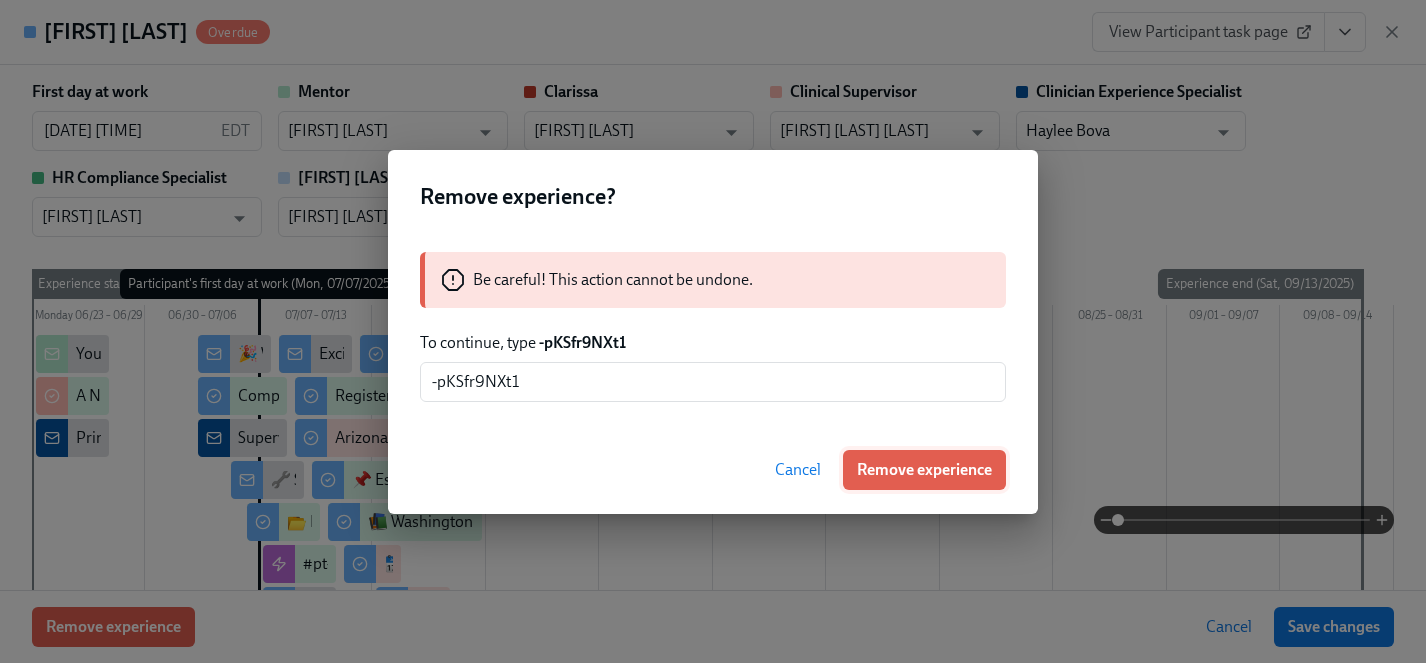click on "Remove experience" at bounding box center [924, 470] 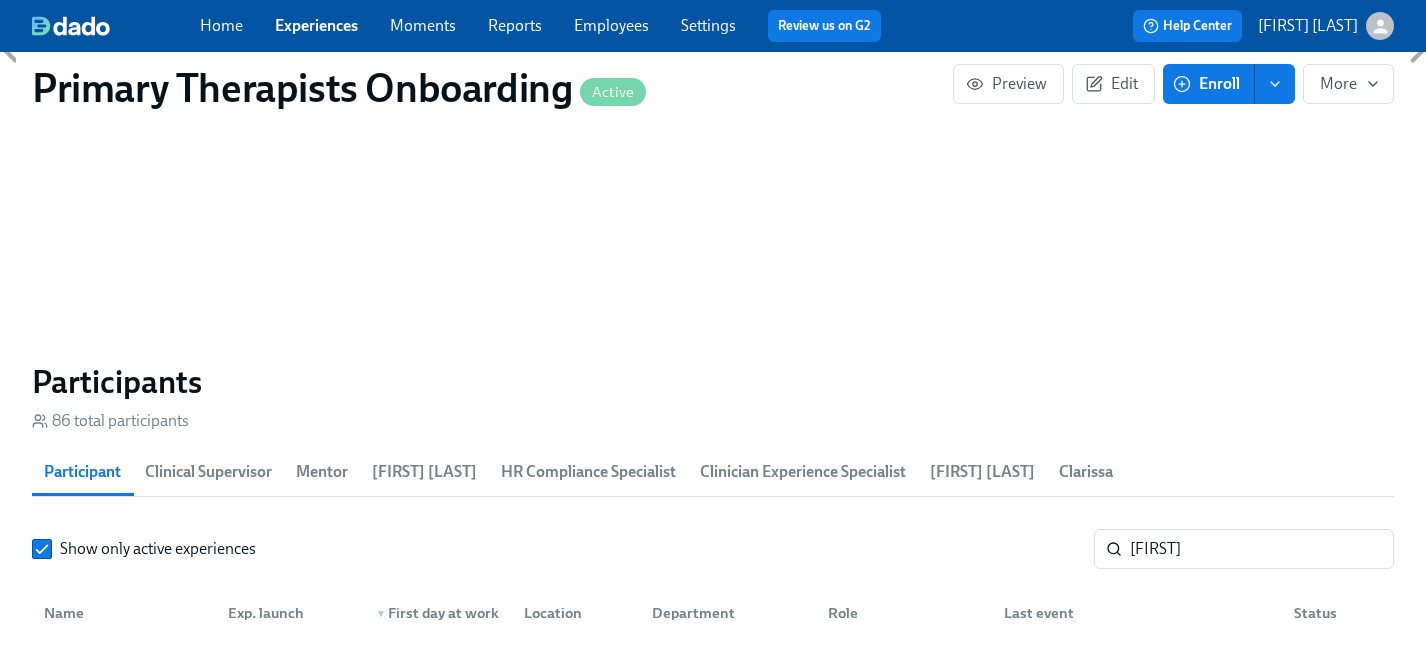 scroll, scrollTop: 0, scrollLeft: 24218, axis: horizontal 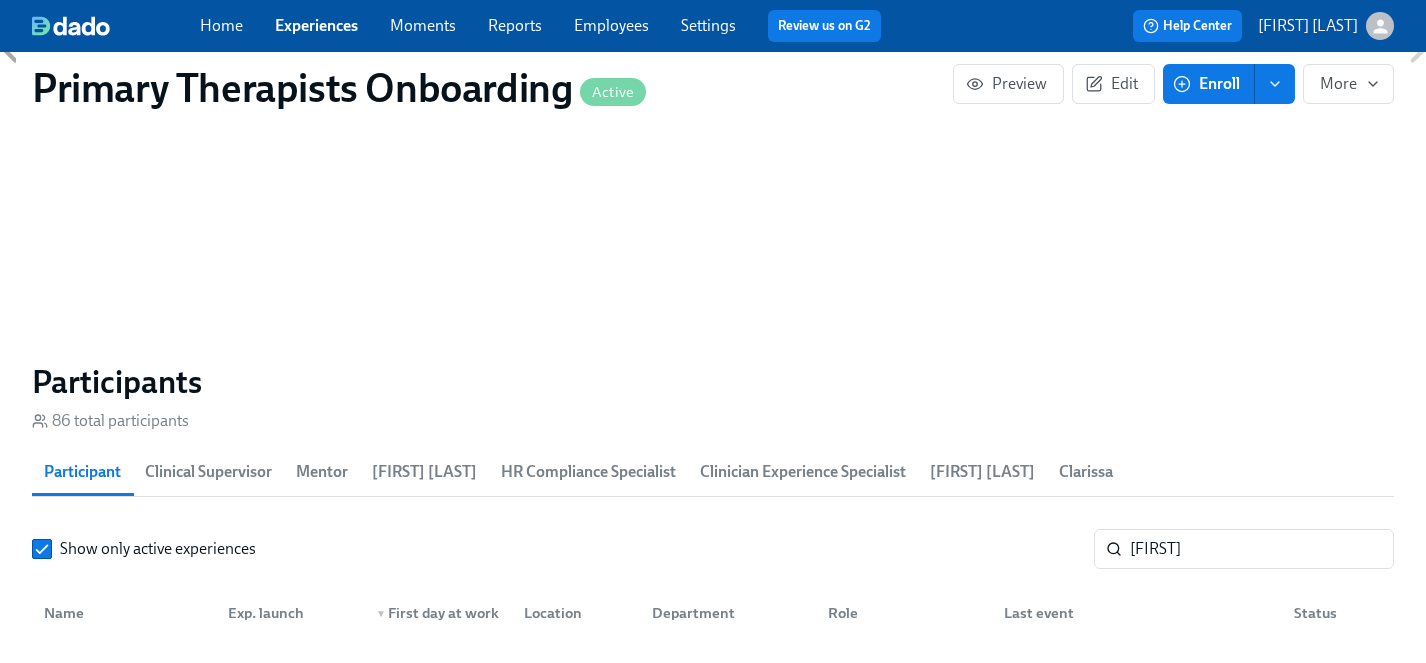 click on "Experiences" at bounding box center [316, 25] 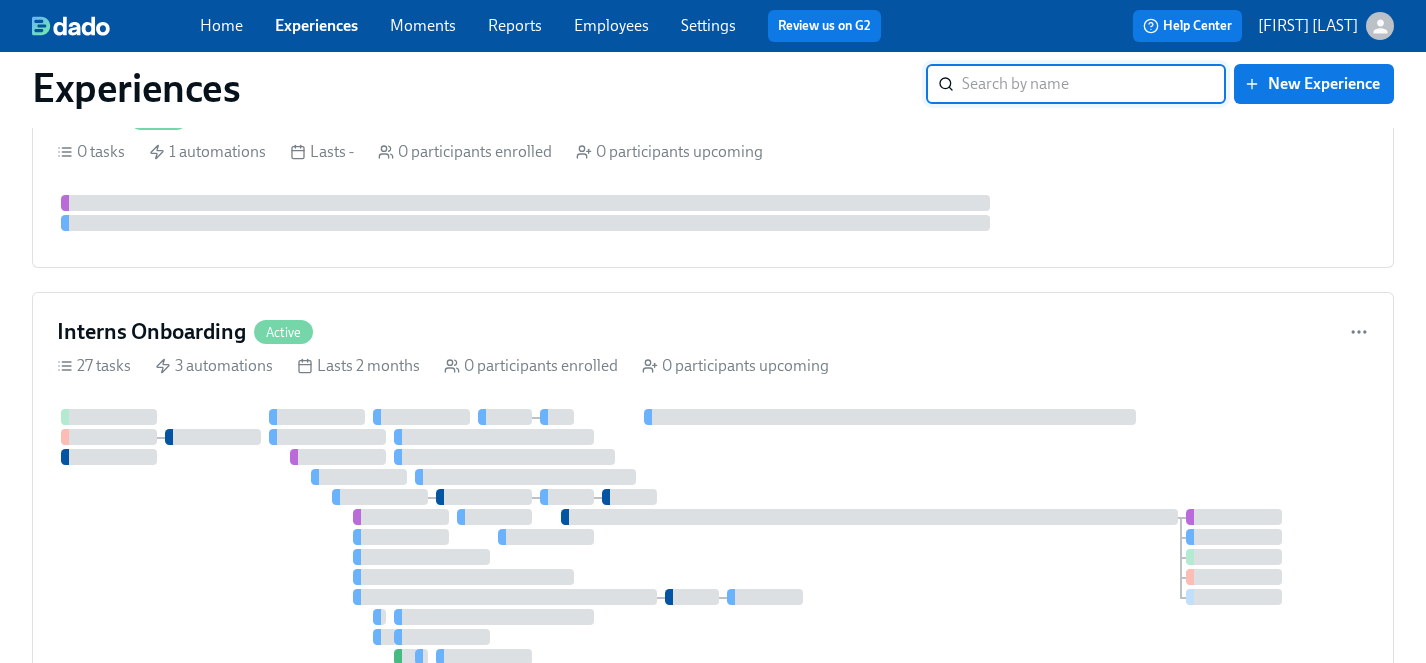 scroll, scrollTop: 8160, scrollLeft: 0, axis: vertical 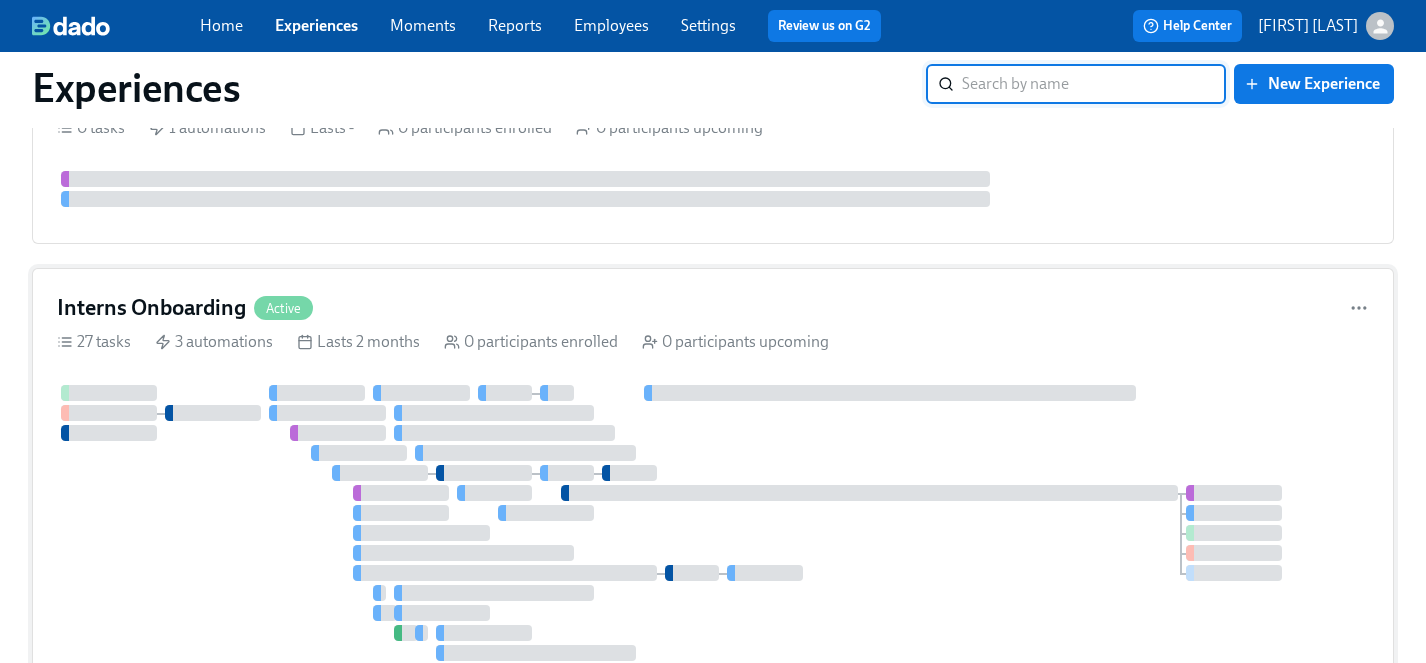 click at bounding box center (713, 523) 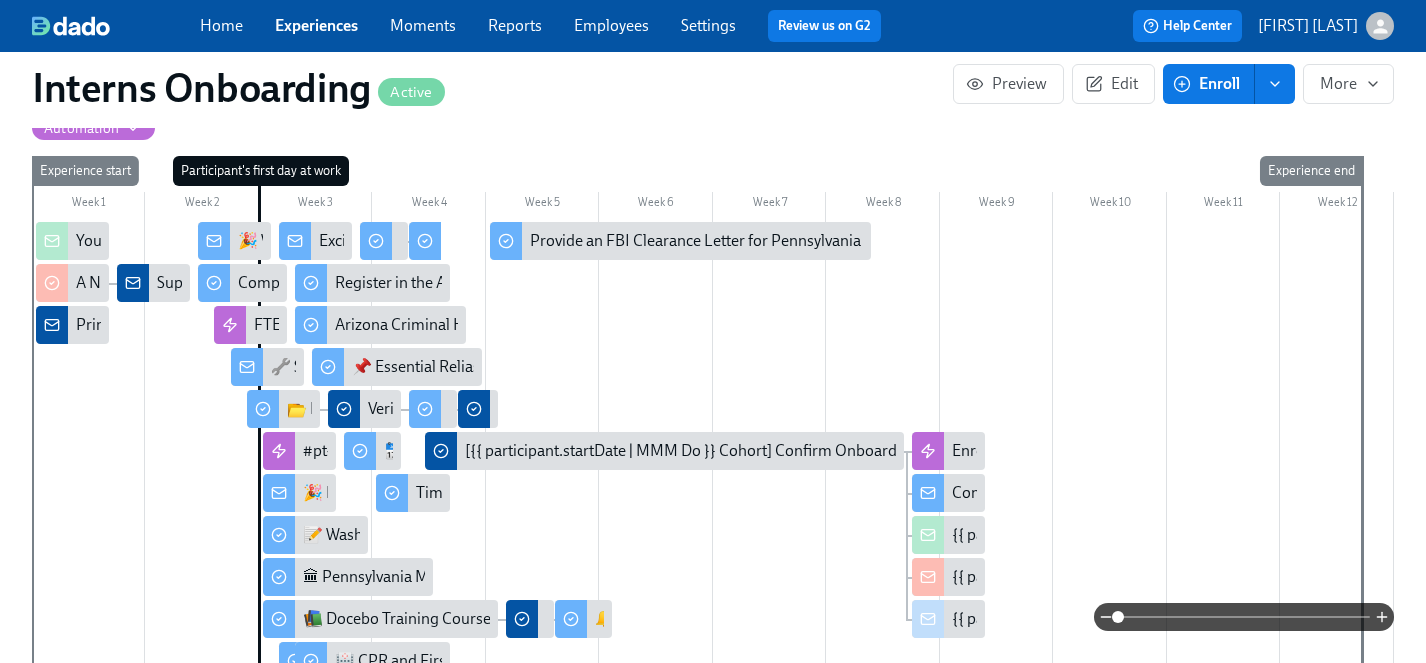 scroll, scrollTop: 491, scrollLeft: 0, axis: vertical 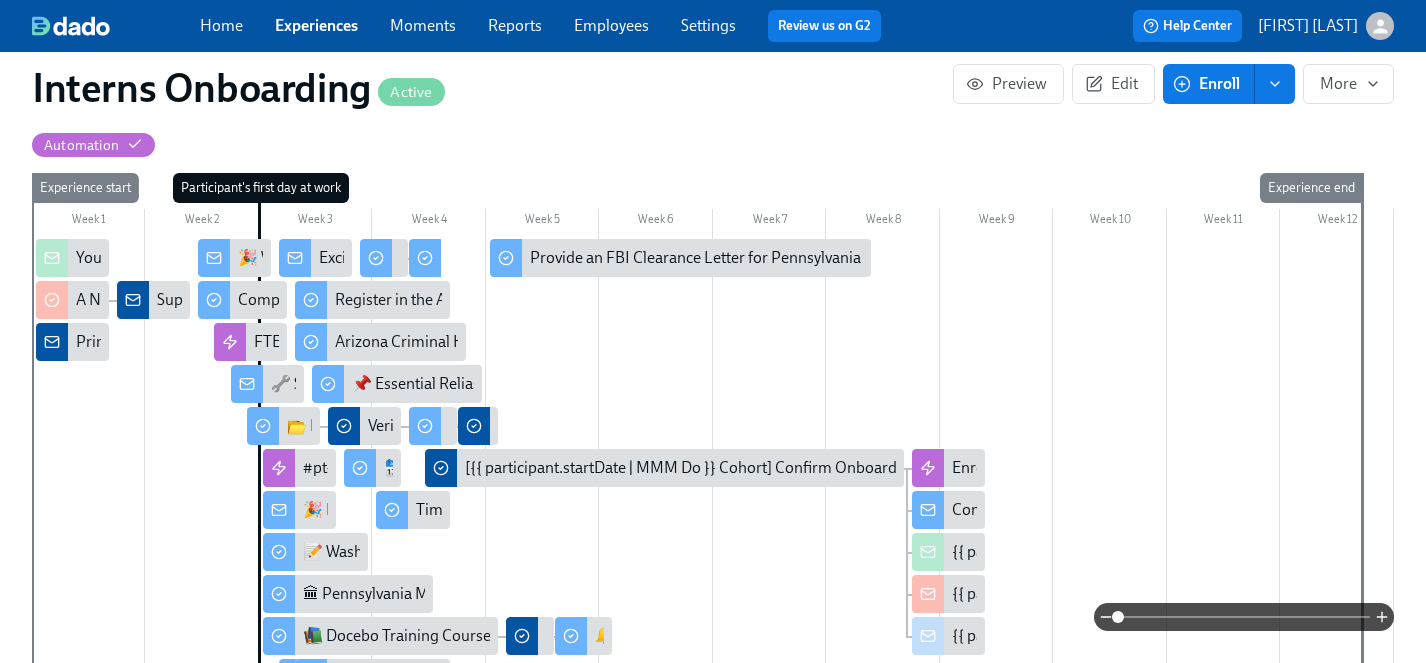 click on "Employees" at bounding box center [611, 25] 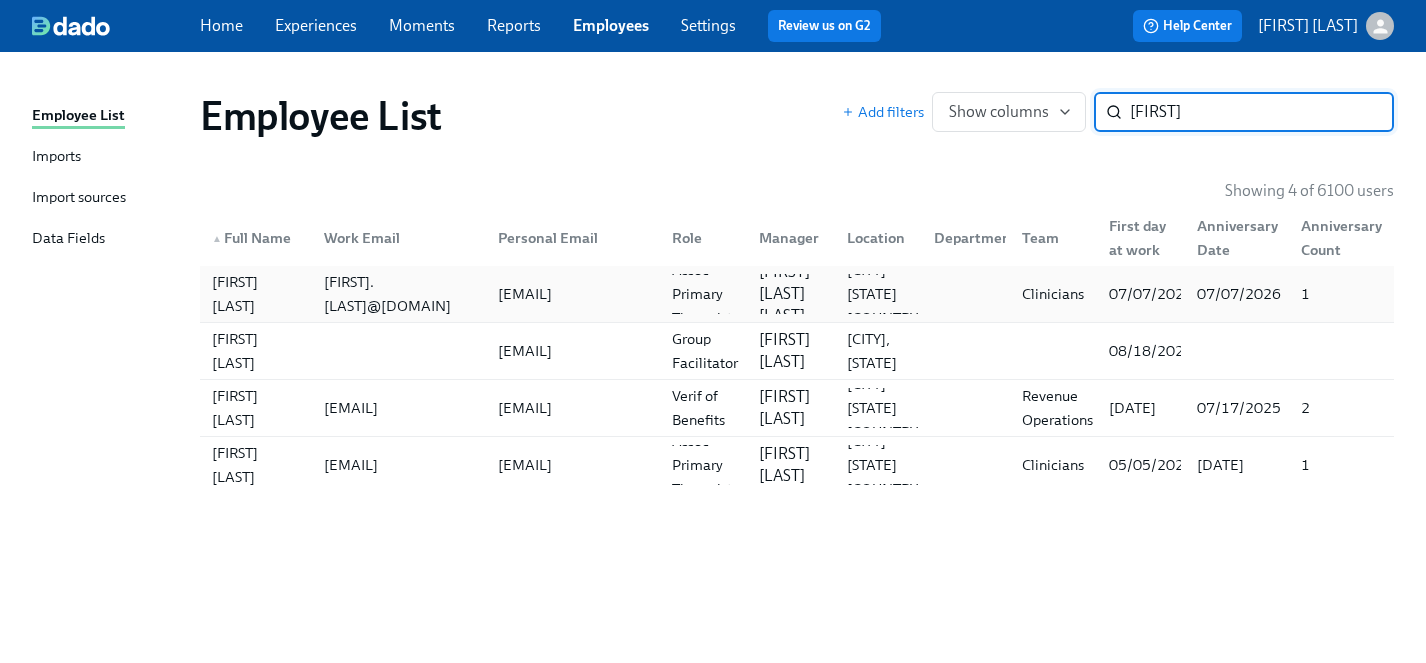 type on "[FIRST]" 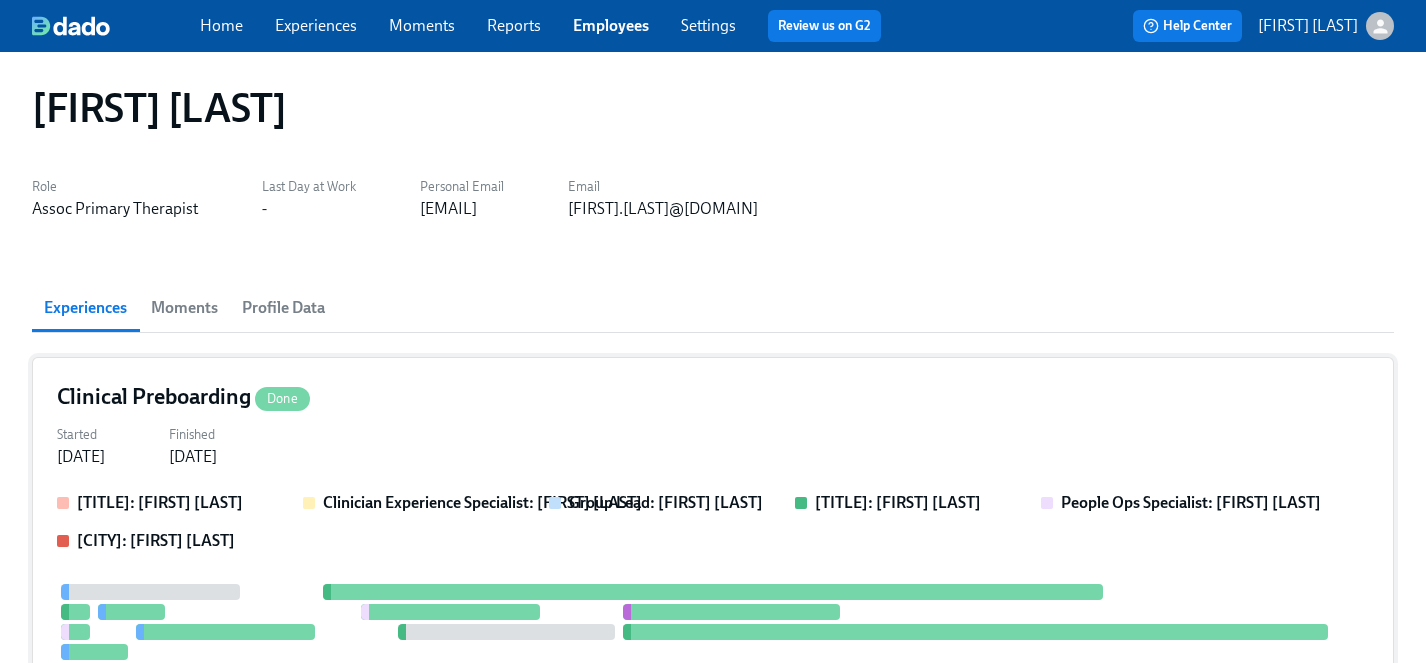 scroll, scrollTop: 0, scrollLeft: 0, axis: both 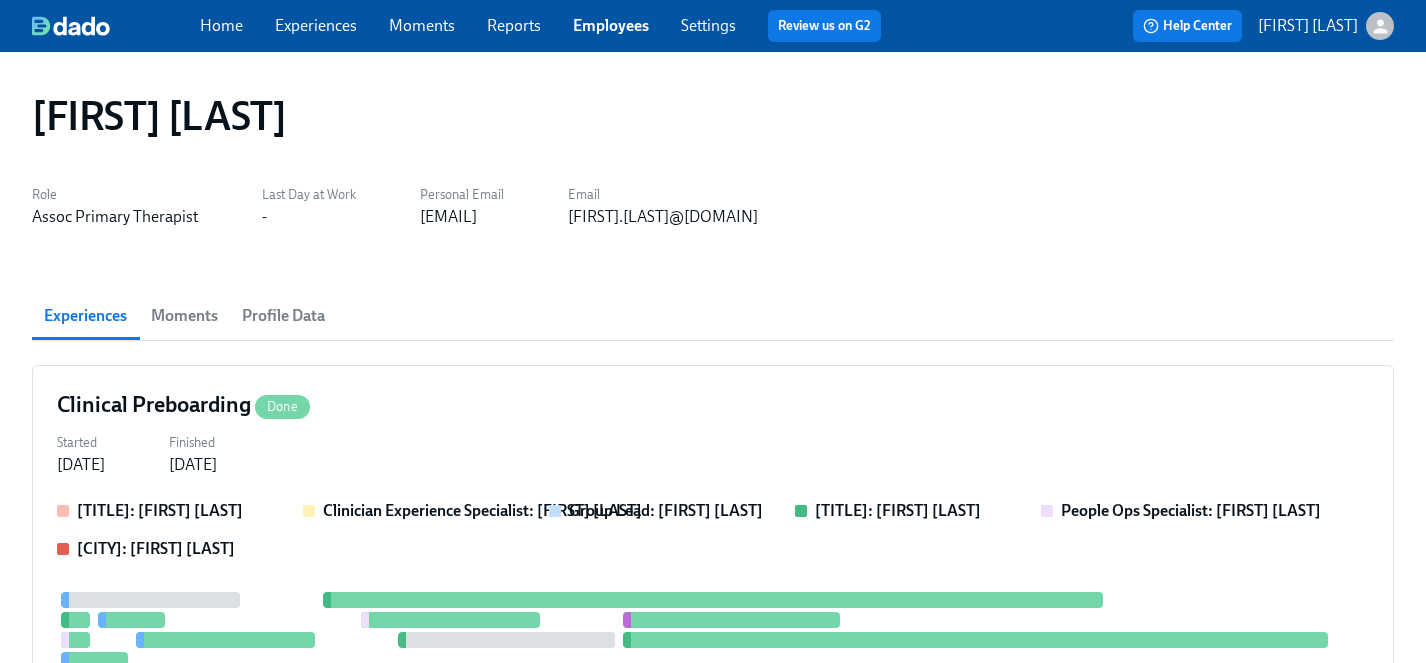 click on "Moments" at bounding box center [184, 316] 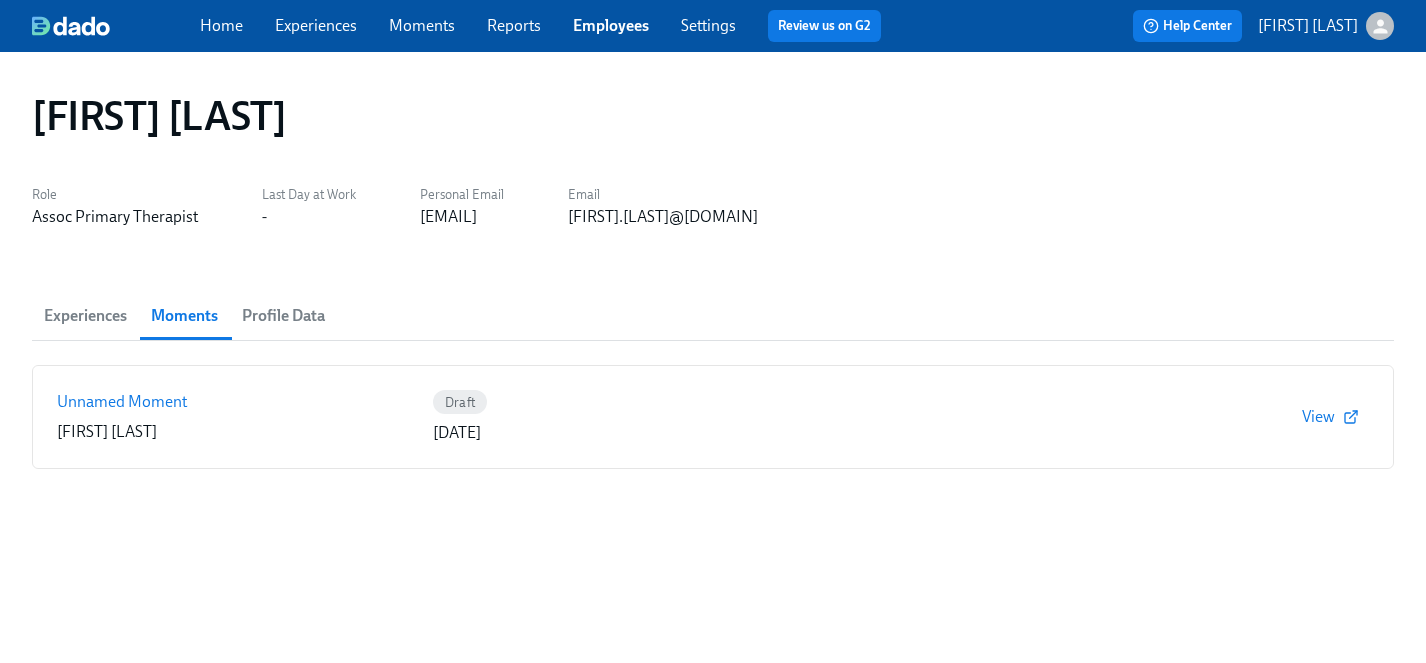 click on "Profile Data" at bounding box center (283, 316) 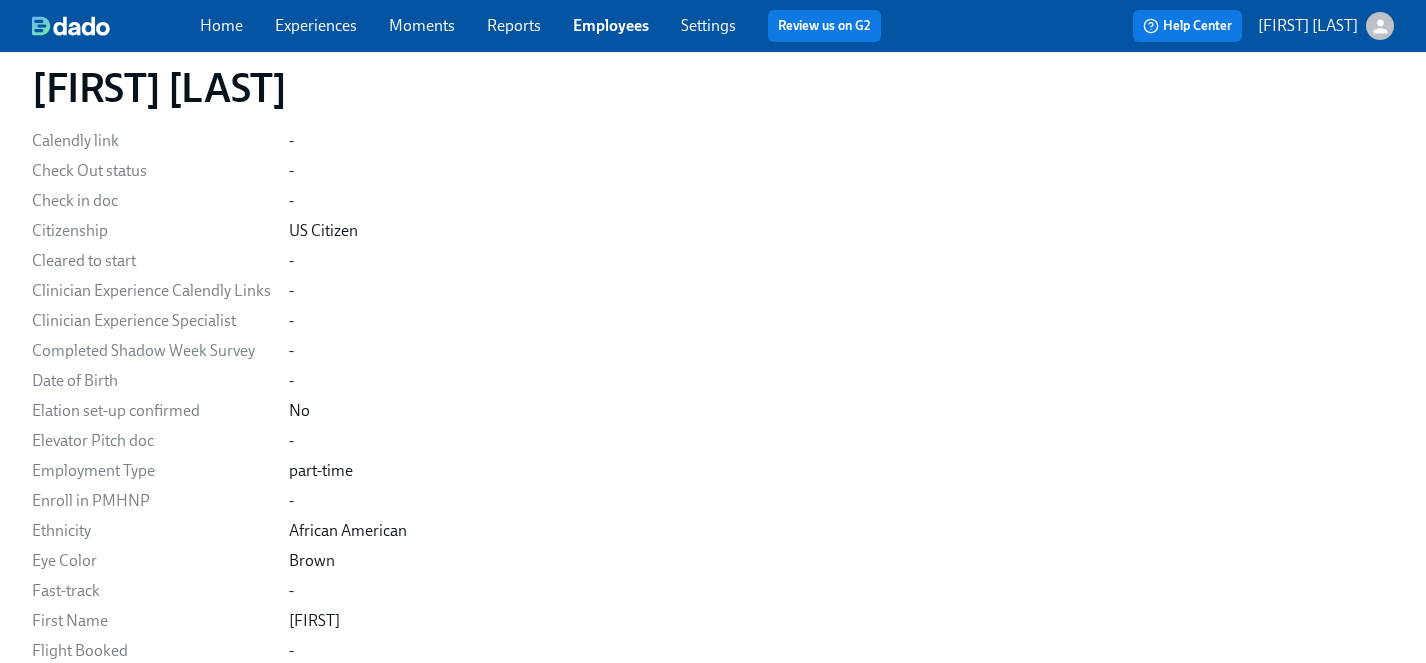 scroll, scrollTop: 0, scrollLeft: 0, axis: both 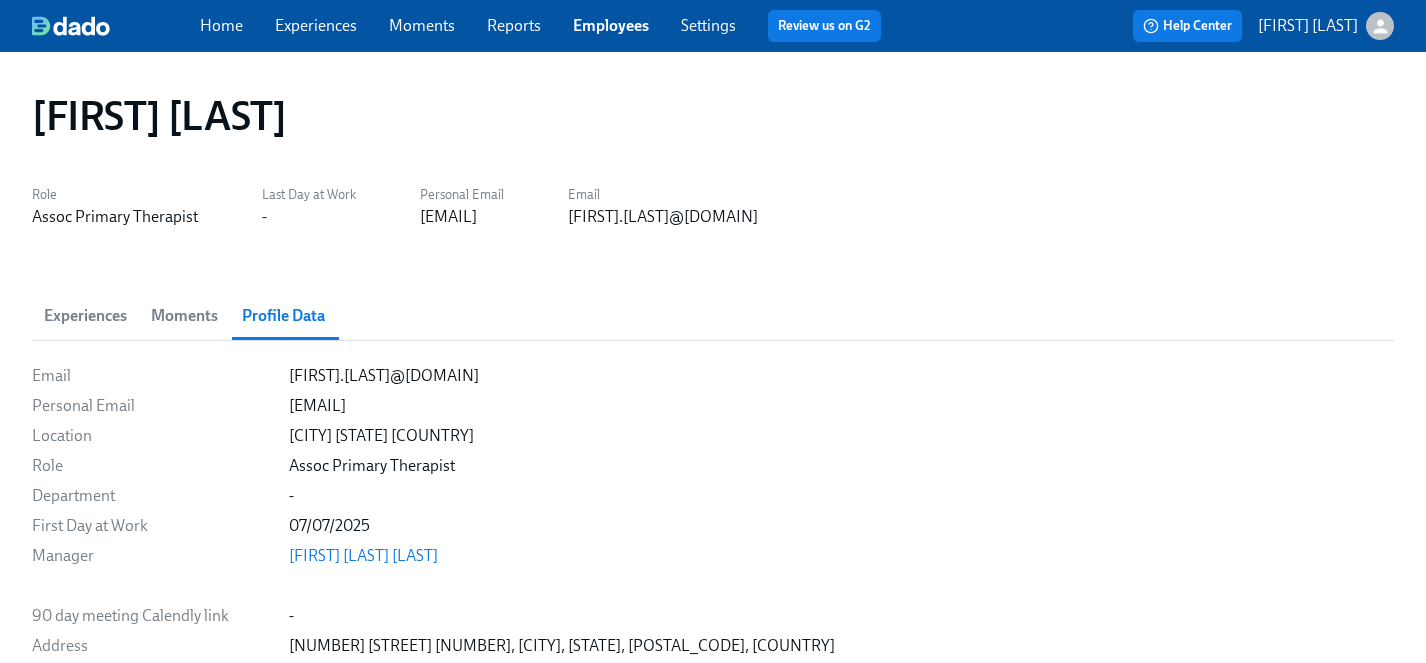 click on "Experiences" at bounding box center [85, 316] 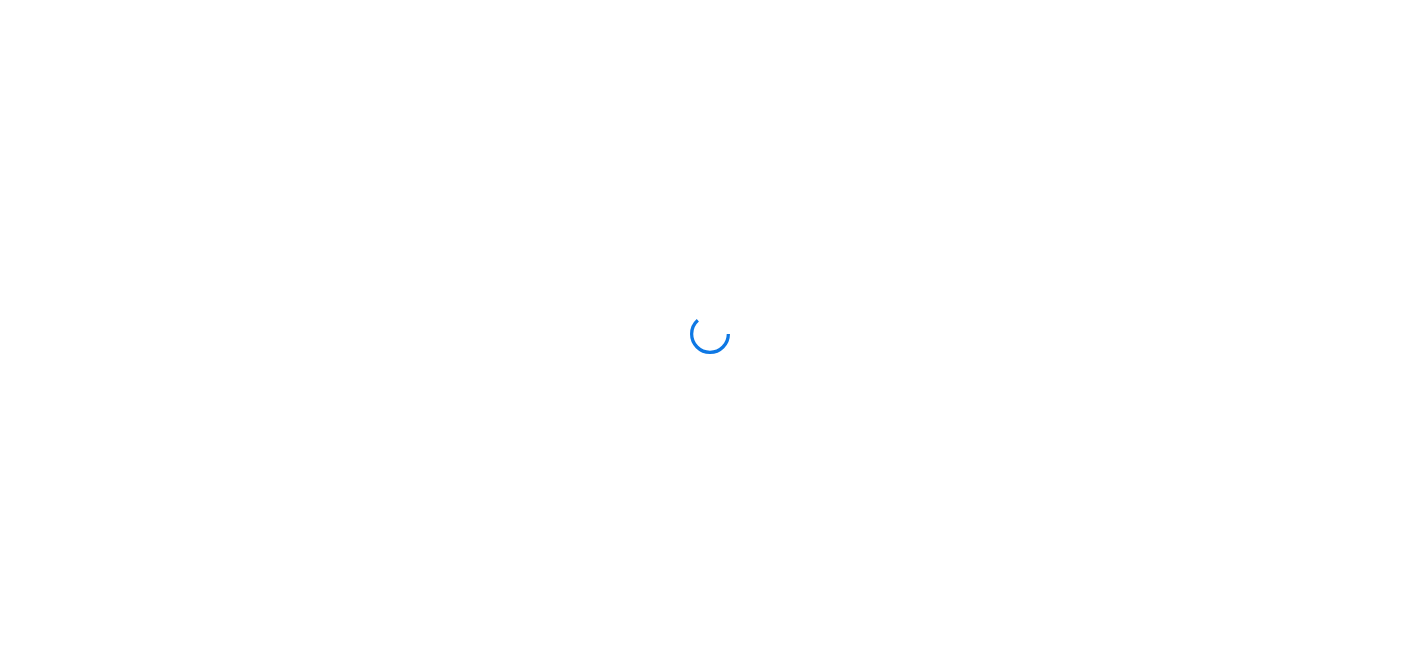 scroll, scrollTop: 0, scrollLeft: 0, axis: both 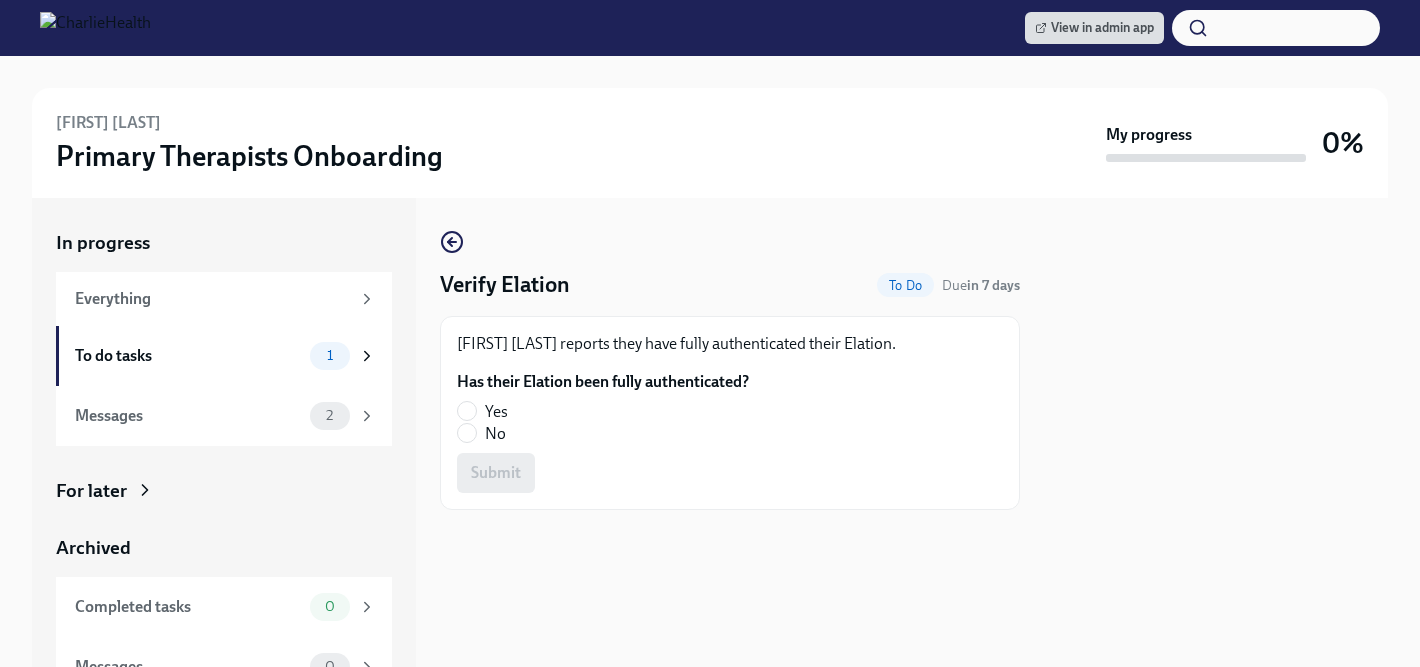 click on "No" at bounding box center (495, 434) 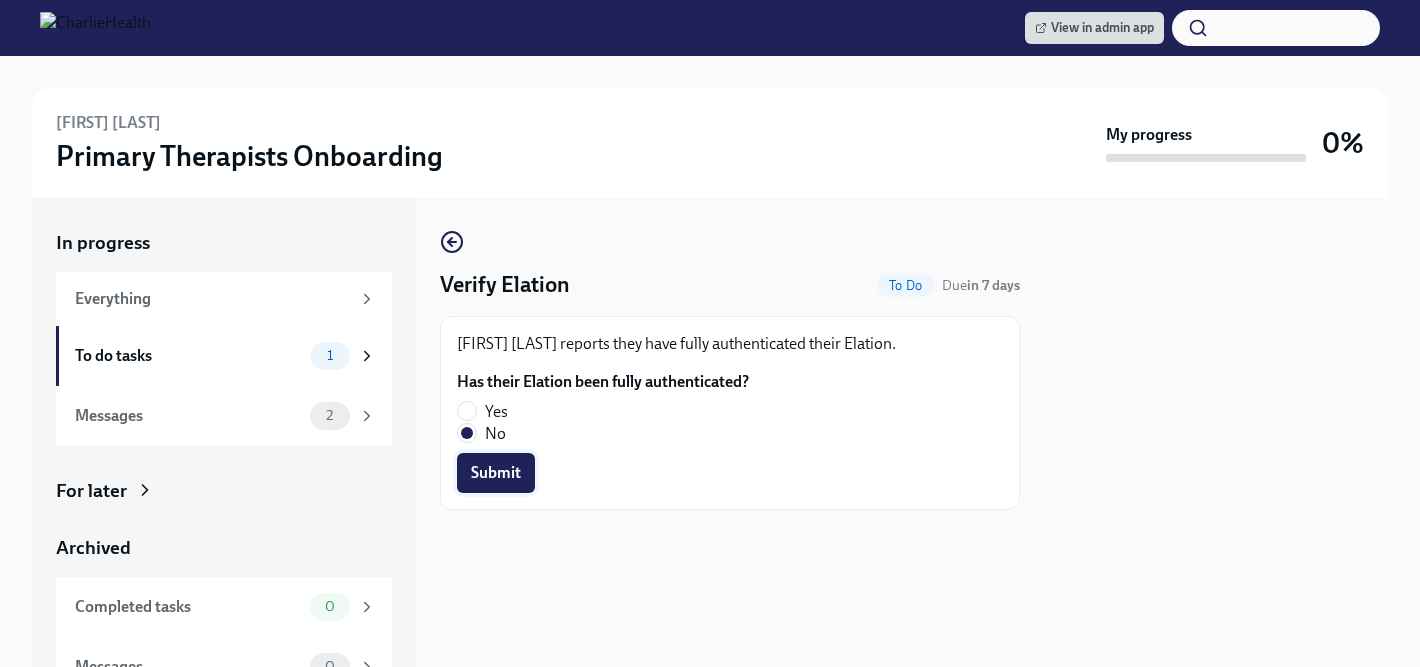 click on "Submit" at bounding box center (496, 473) 